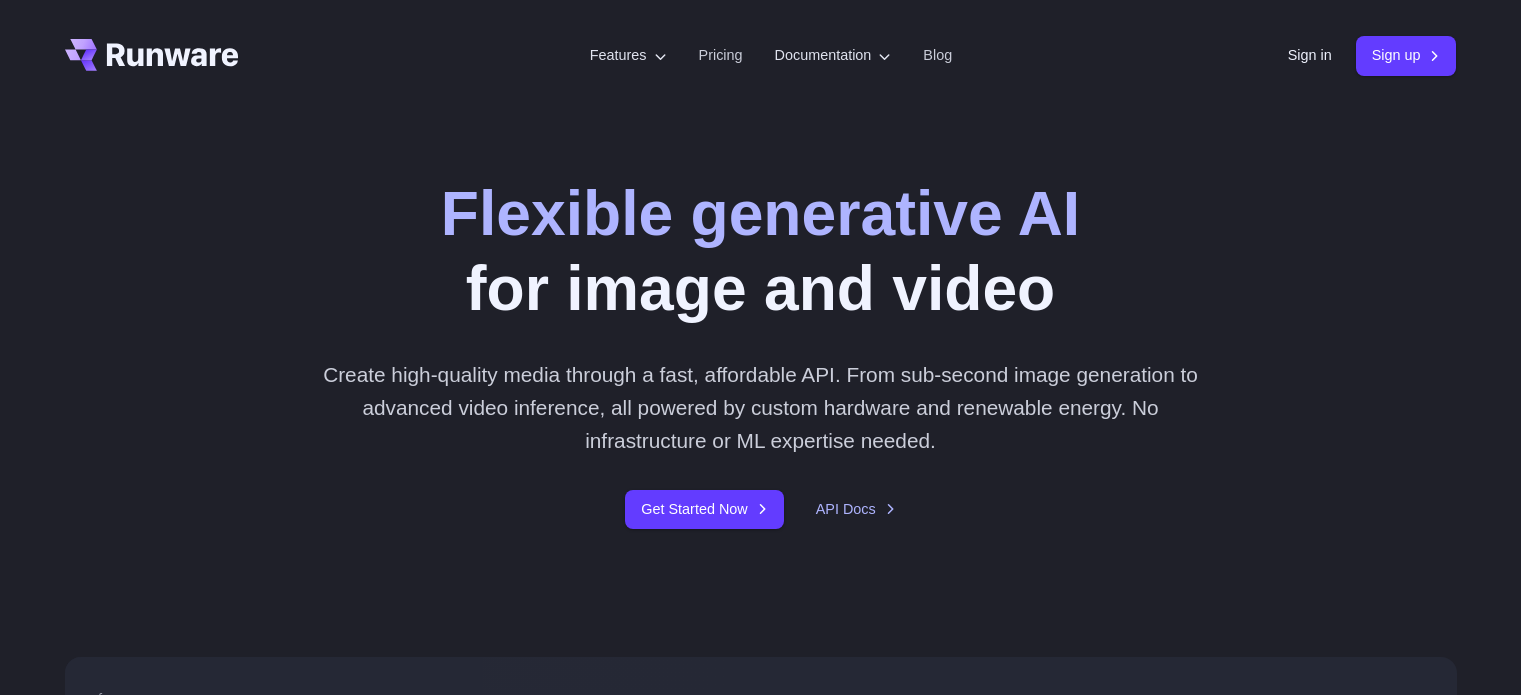 scroll, scrollTop: 0, scrollLeft: 0, axis: both 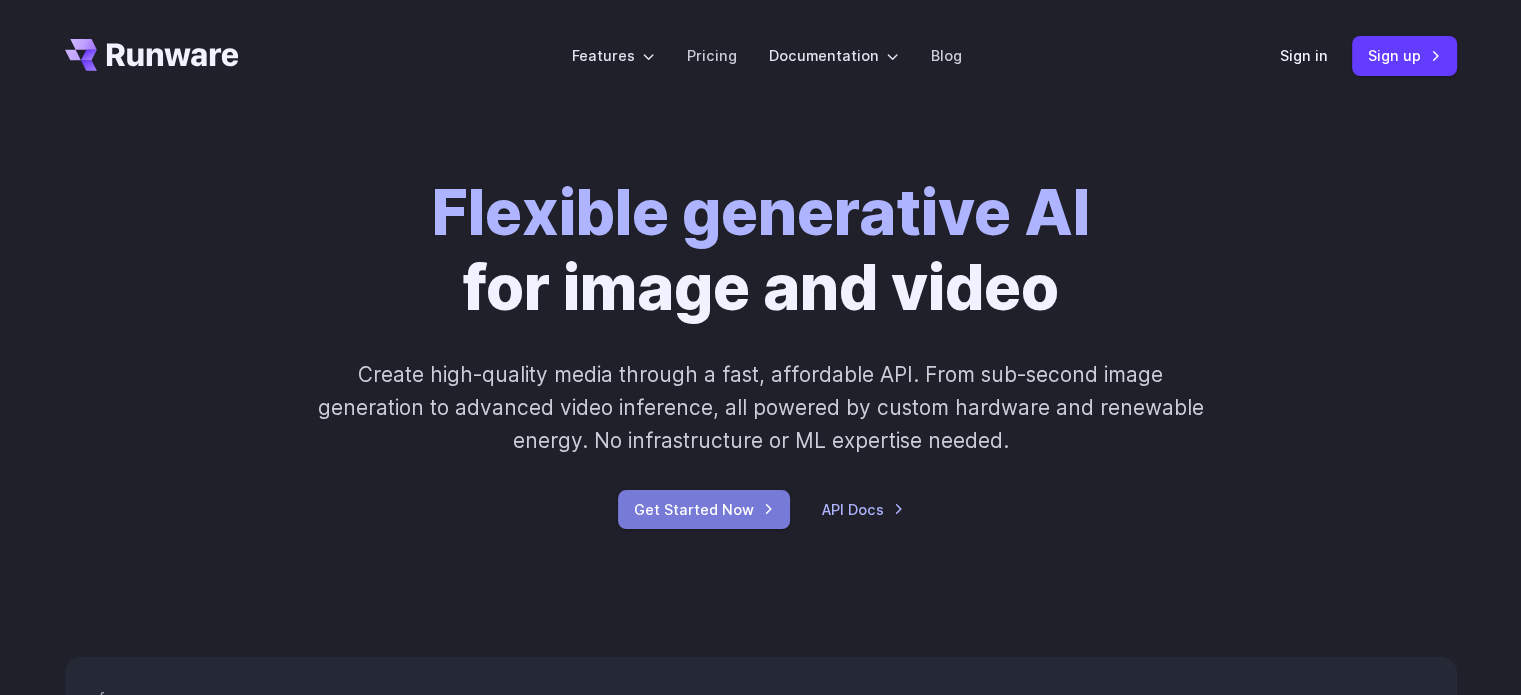 click on "Get Started Now" at bounding box center [704, 509] 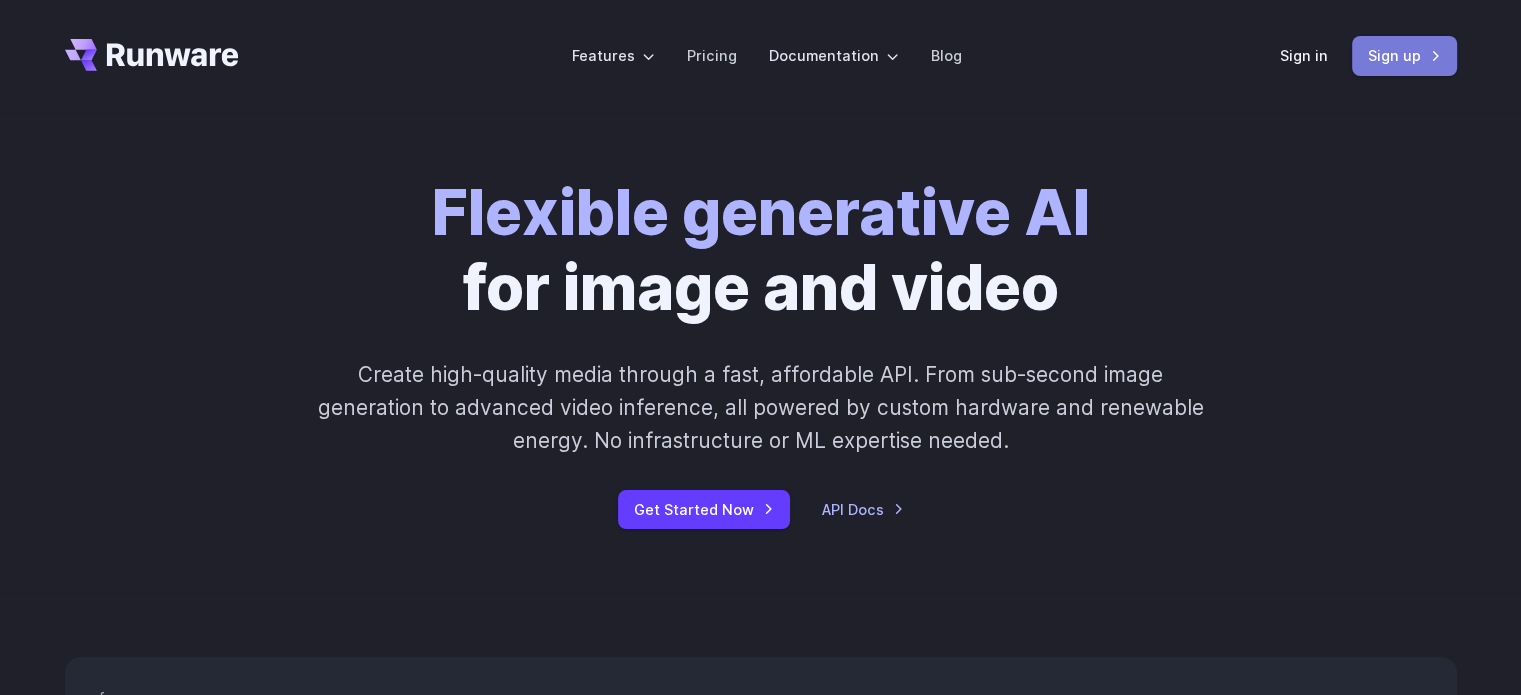 click on "Sign up" at bounding box center (1404, 55) 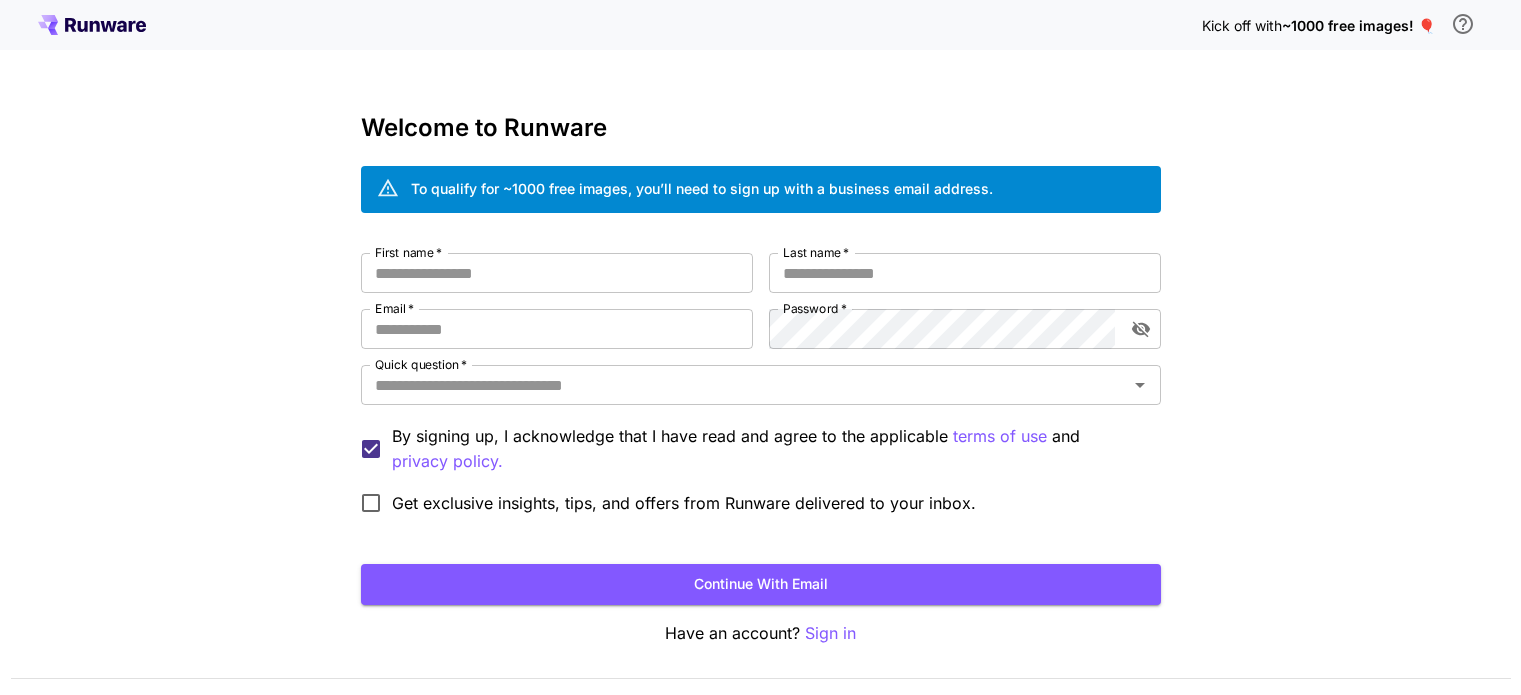 scroll, scrollTop: 0, scrollLeft: 0, axis: both 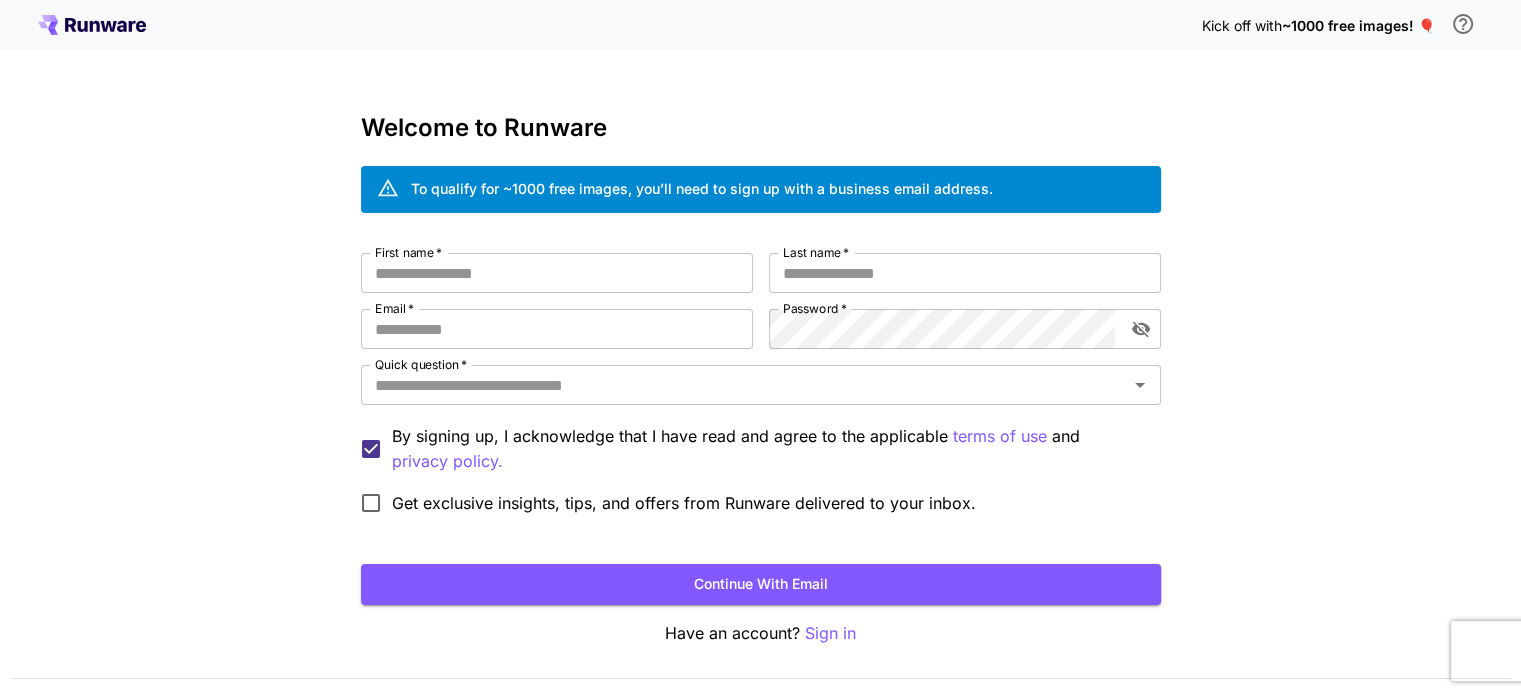 click on "Kick off with ~1000 free images! 🎈 Welcome to Runware To qualify for ~1000 free images, you’ll need to sign up with a business email address. [FIRST NAME] * [FIRST NAME] * [LAST NAME] * [LAST NAME] * [EMAIL] * [EMAIL] * [PASSWORD] * [PASSWORD] * [QUICK QUESTION] * [QUICK QUESTION] * By signing up, I acknowledge that I have read and agree to the applicable terms of use and privacy policy. Get exclusive insights, tips, and offers from Runware delivered to your inbox. Continue with email Have an account? Sign in © 2025, Runware.ai All systems normal" at bounding box center (760, 376) 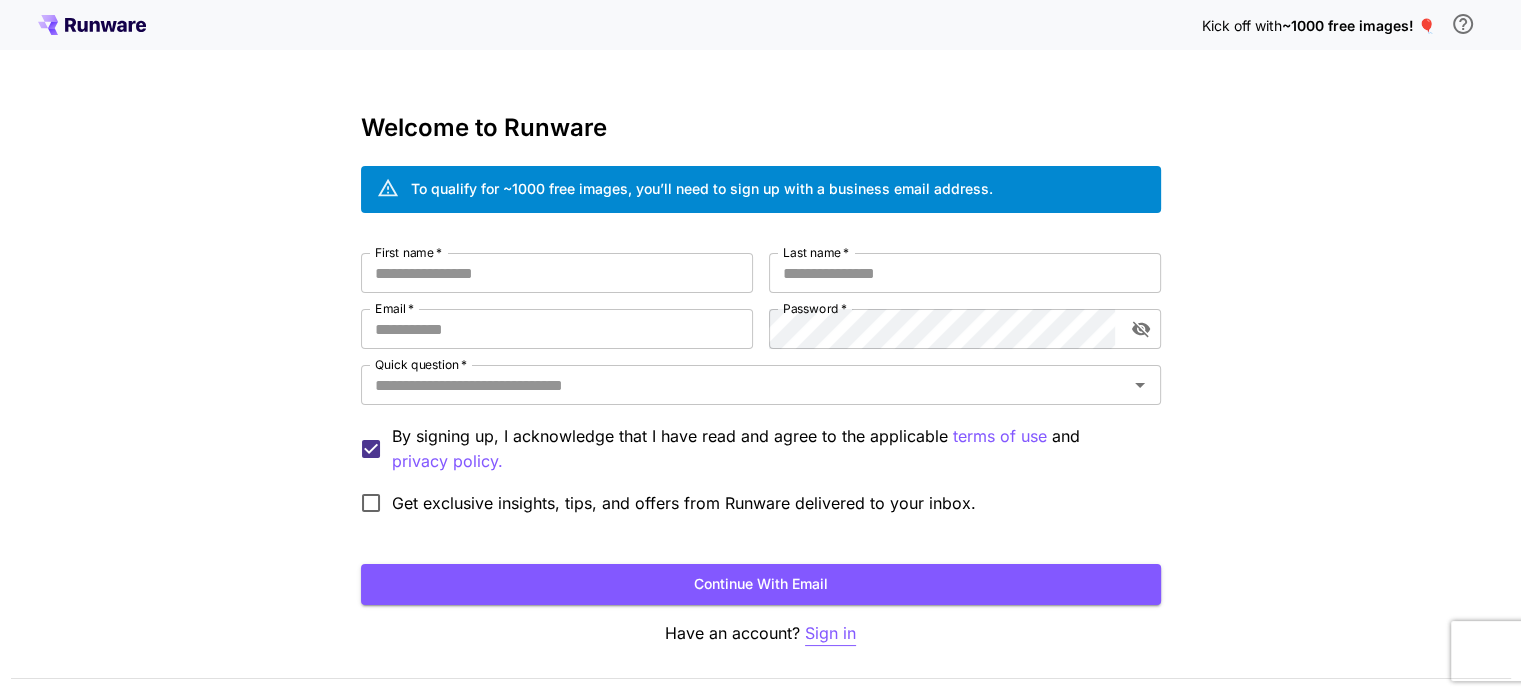 click on "Sign in" at bounding box center [830, 633] 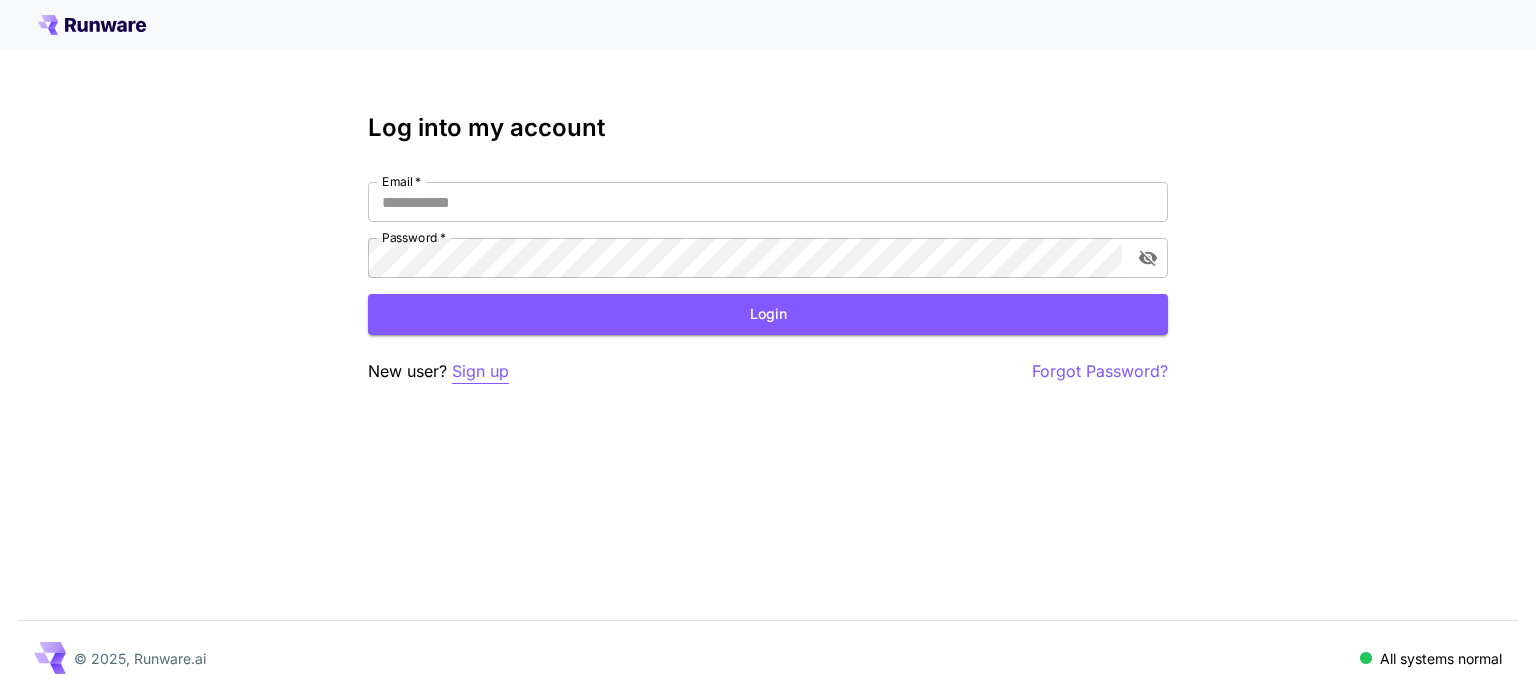 click on "Sign up" at bounding box center (480, 371) 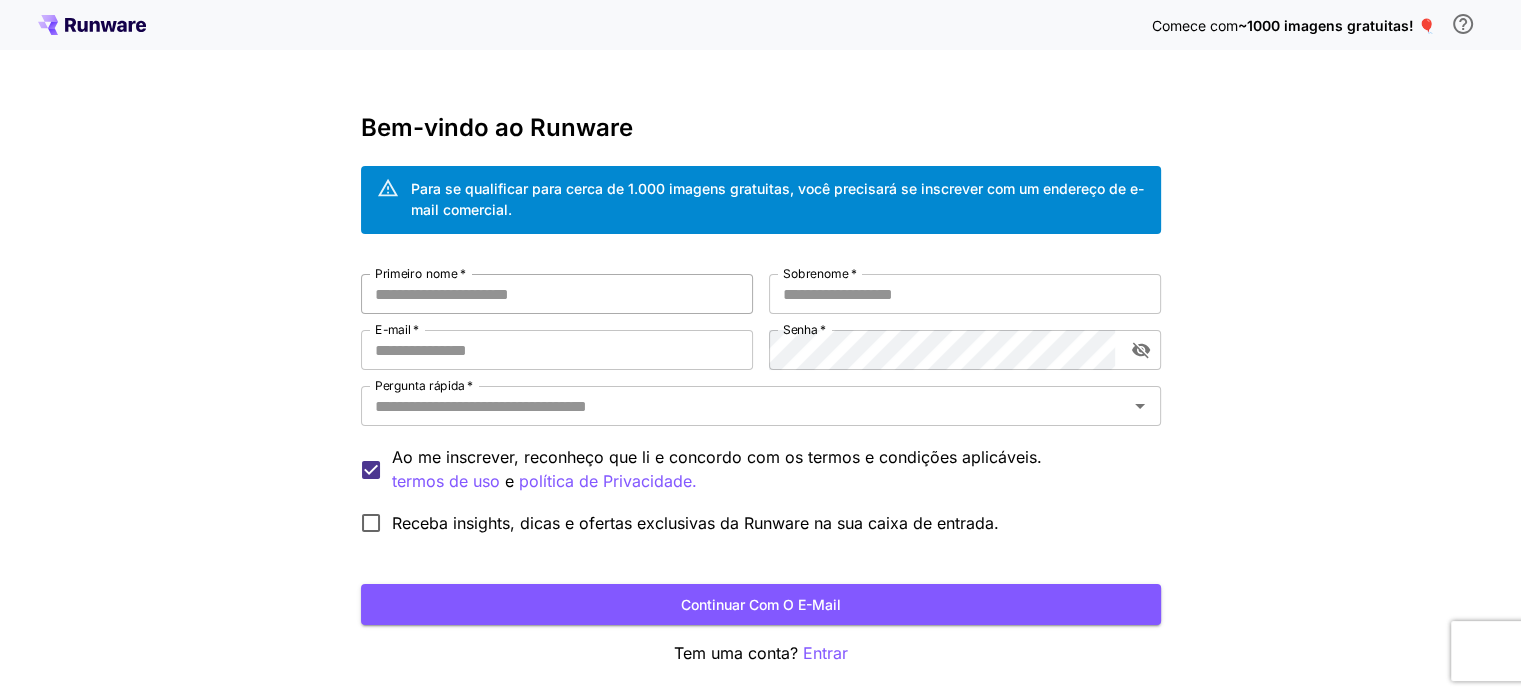 click on "Primeiro nome    *" at bounding box center (557, 294) 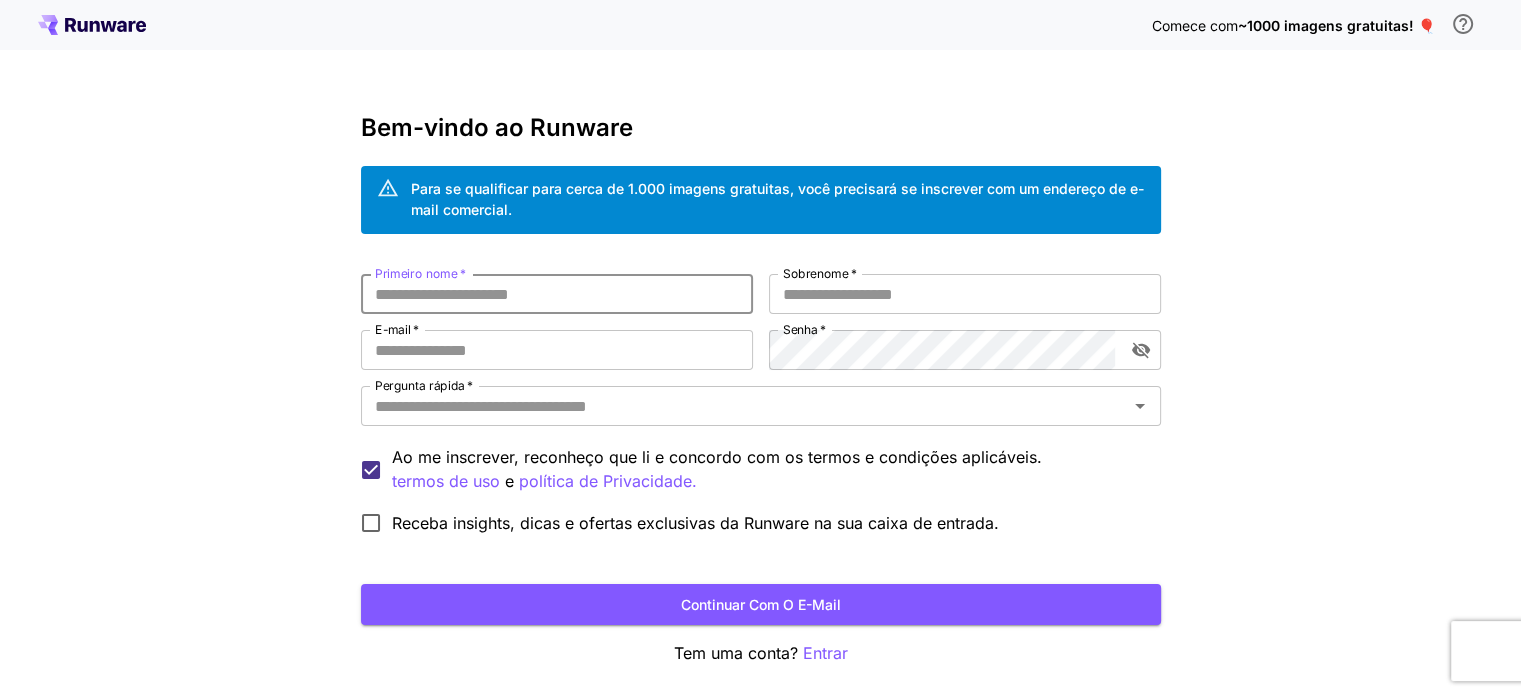 click on "Primeiro nome    *" at bounding box center [557, 294] 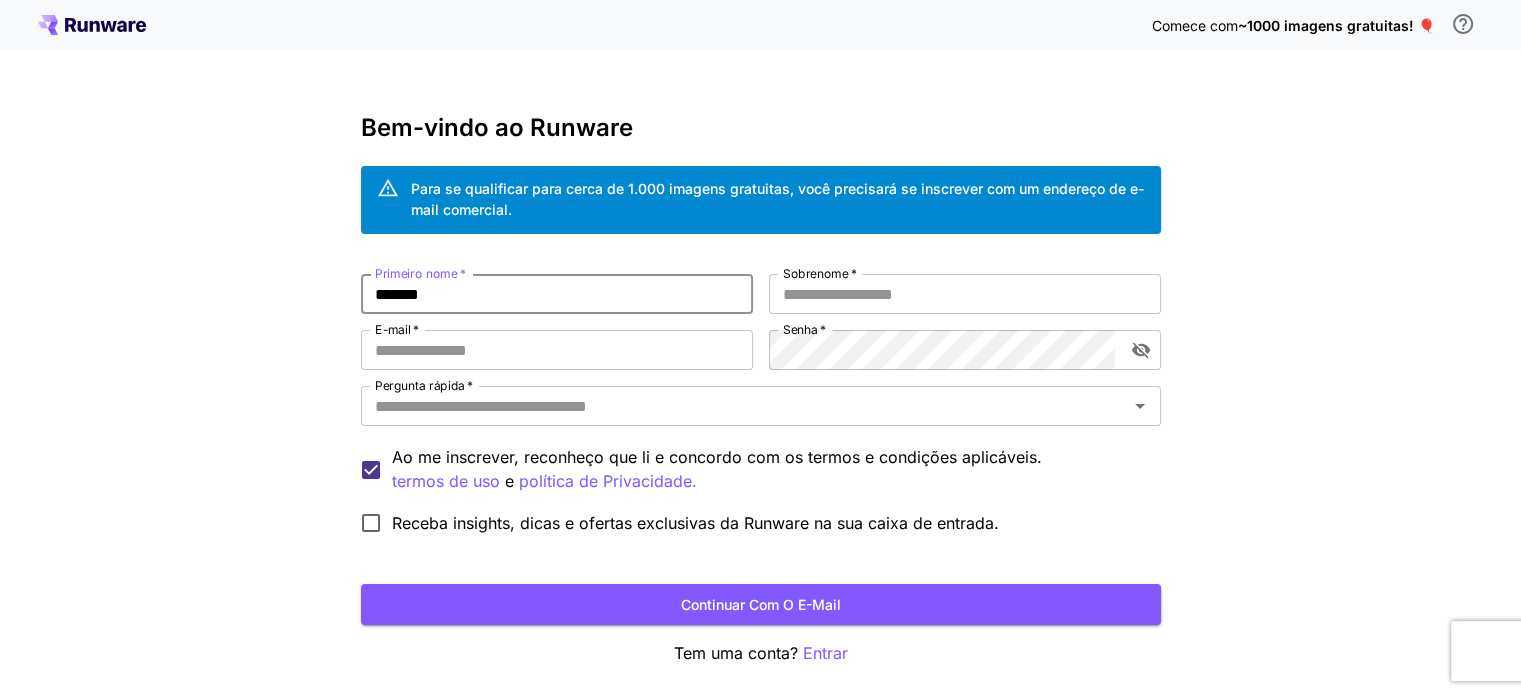 type on "*******" 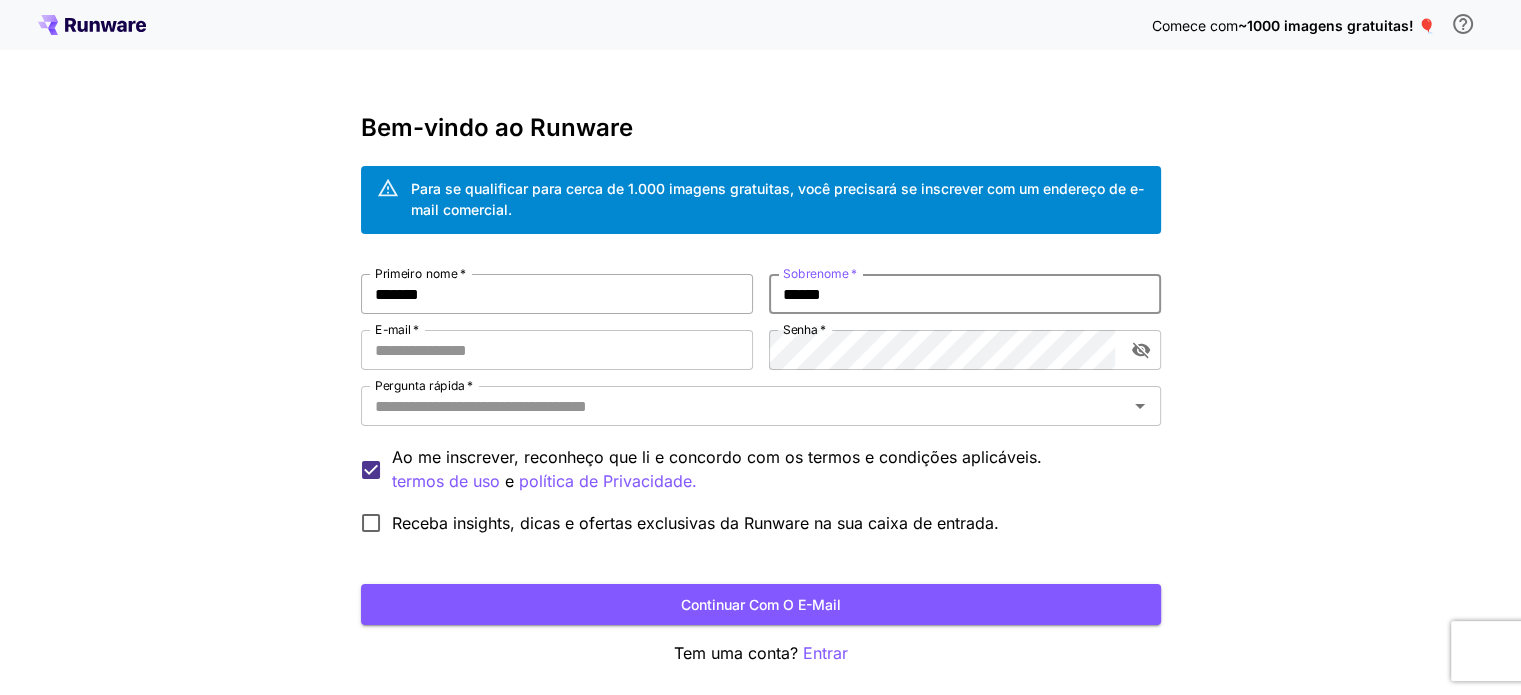 type on "******" 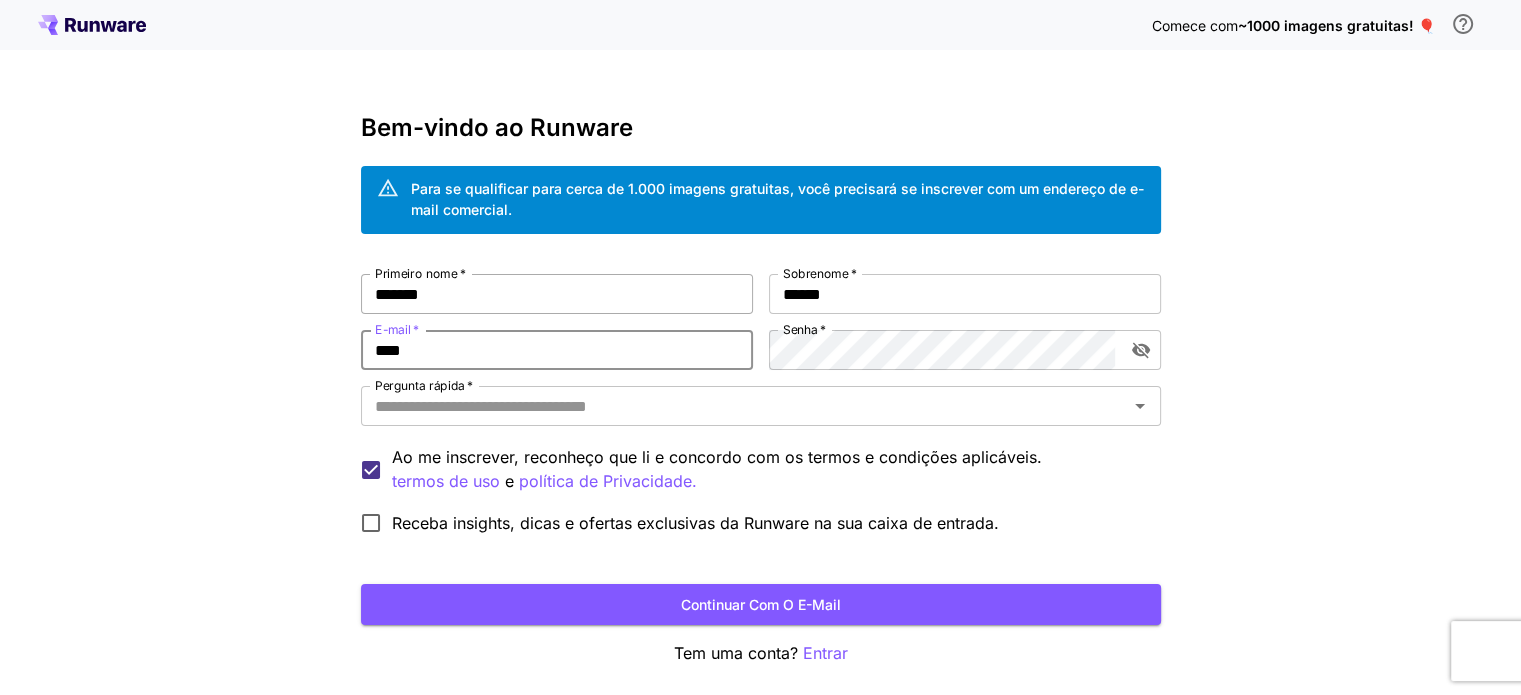 type on "**********" 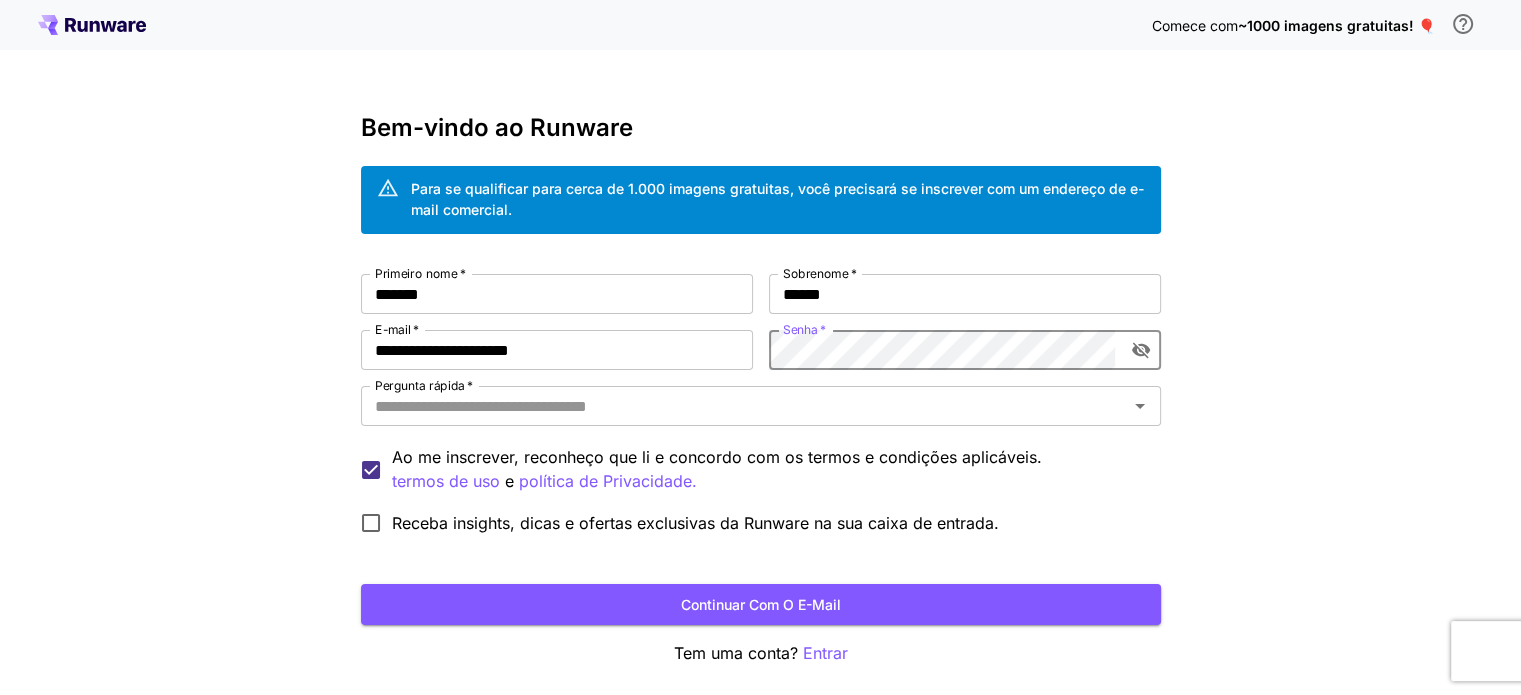 click at bounding box center [1141, 350] 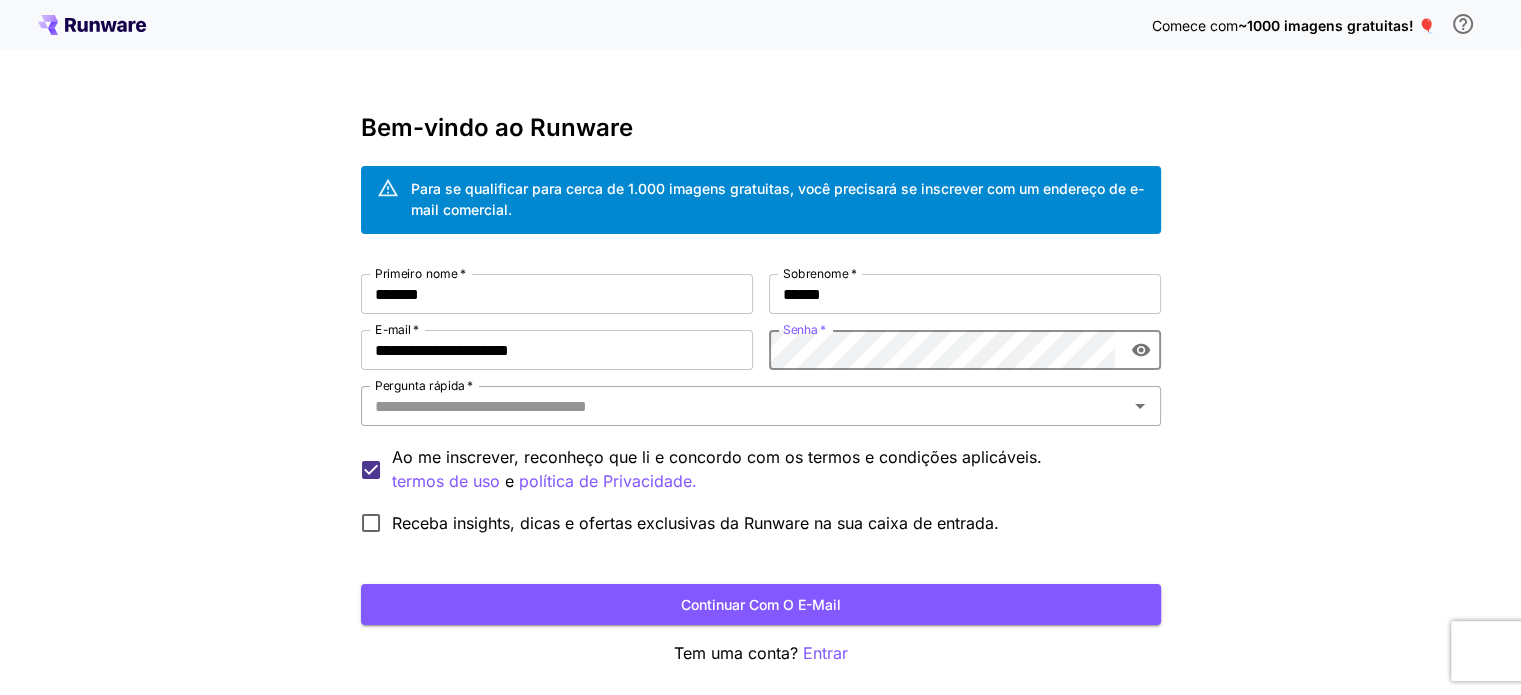 click on "Pergunta rápida    *" at bounding box center (744, 406) 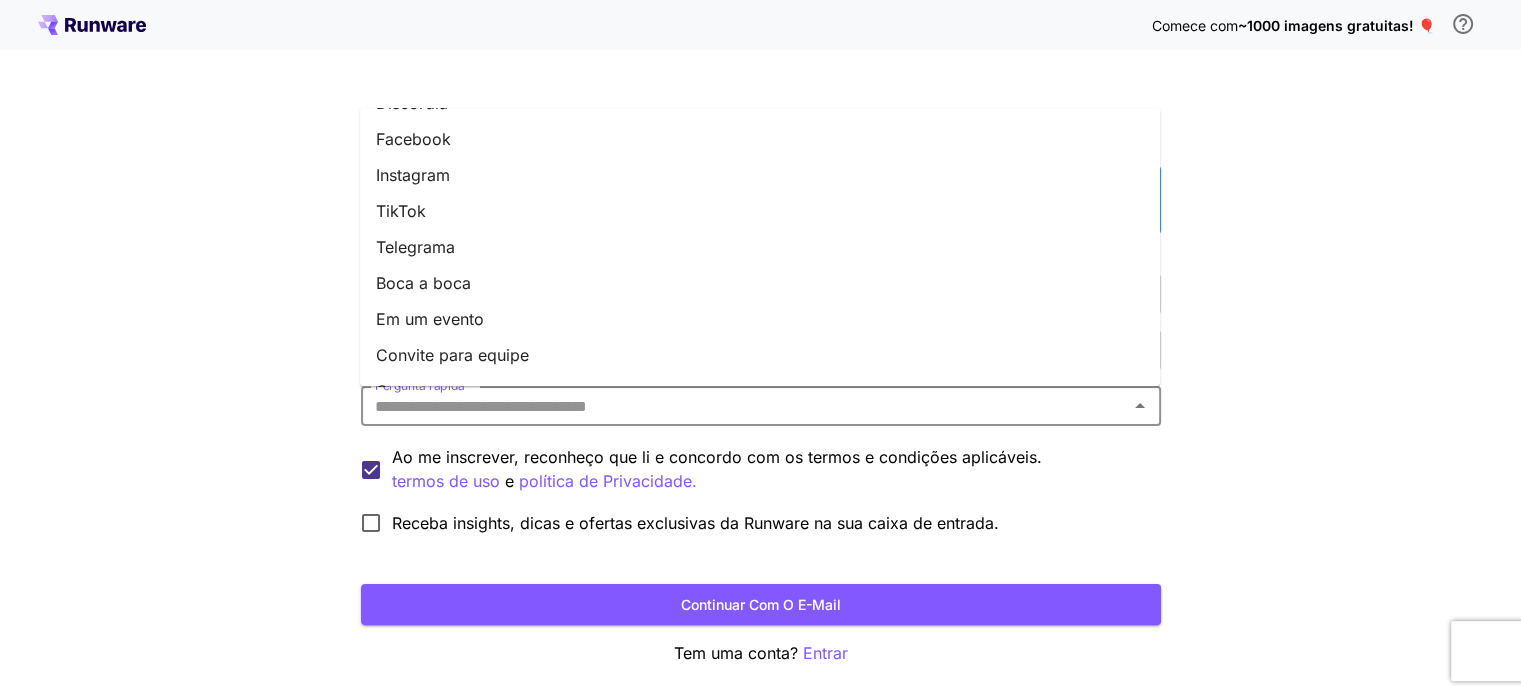 scroll, scrollTop: 277, scrollLeft: 0, axis: vertical 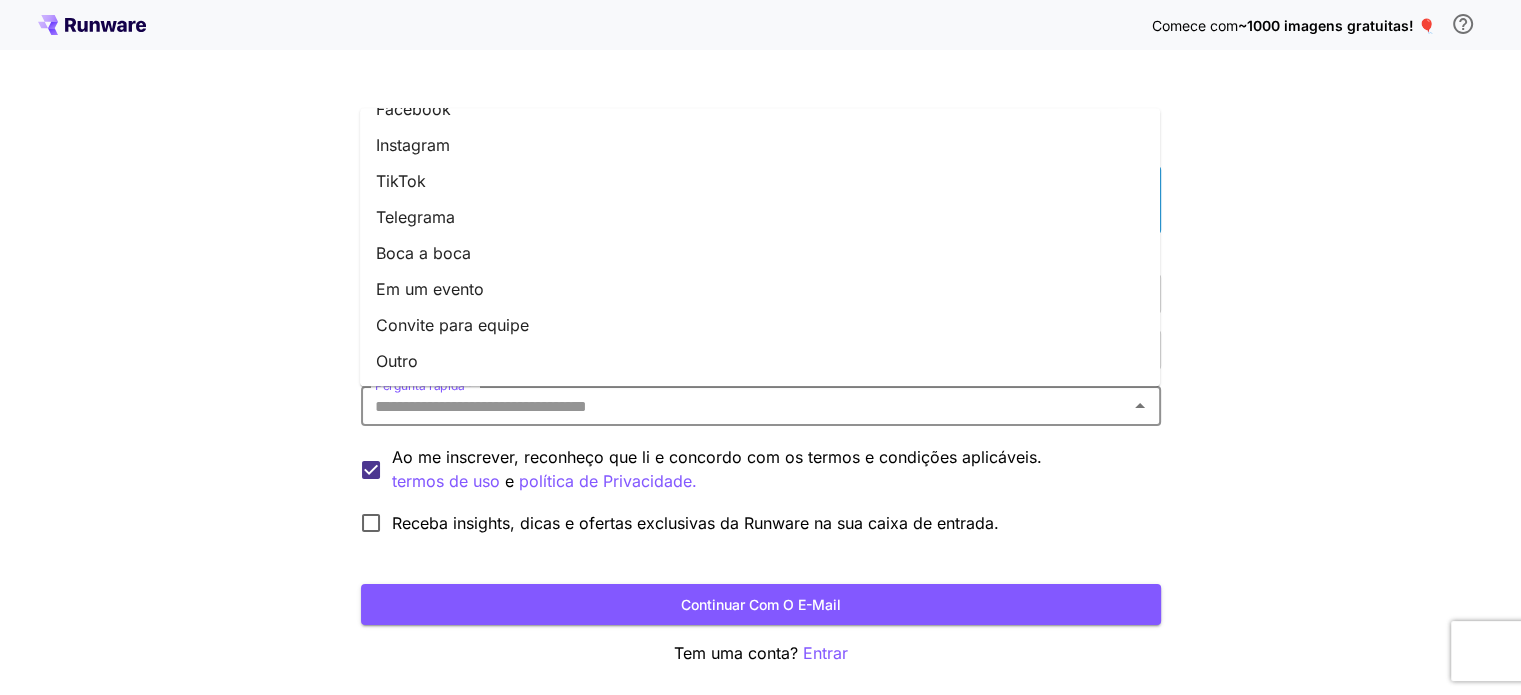 click on "Outro" at bounding box center (760, 361) 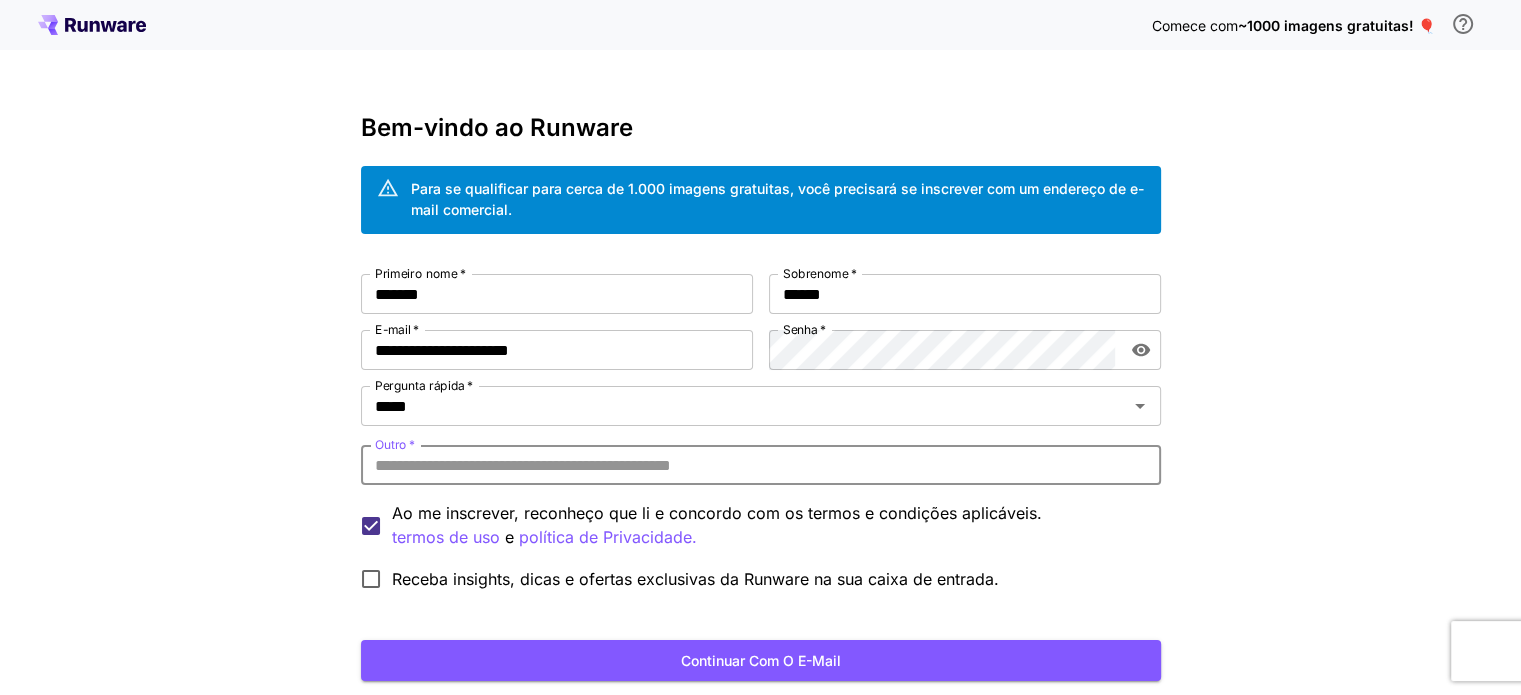 click on "Outro    *" at bounding box center [761, 465] 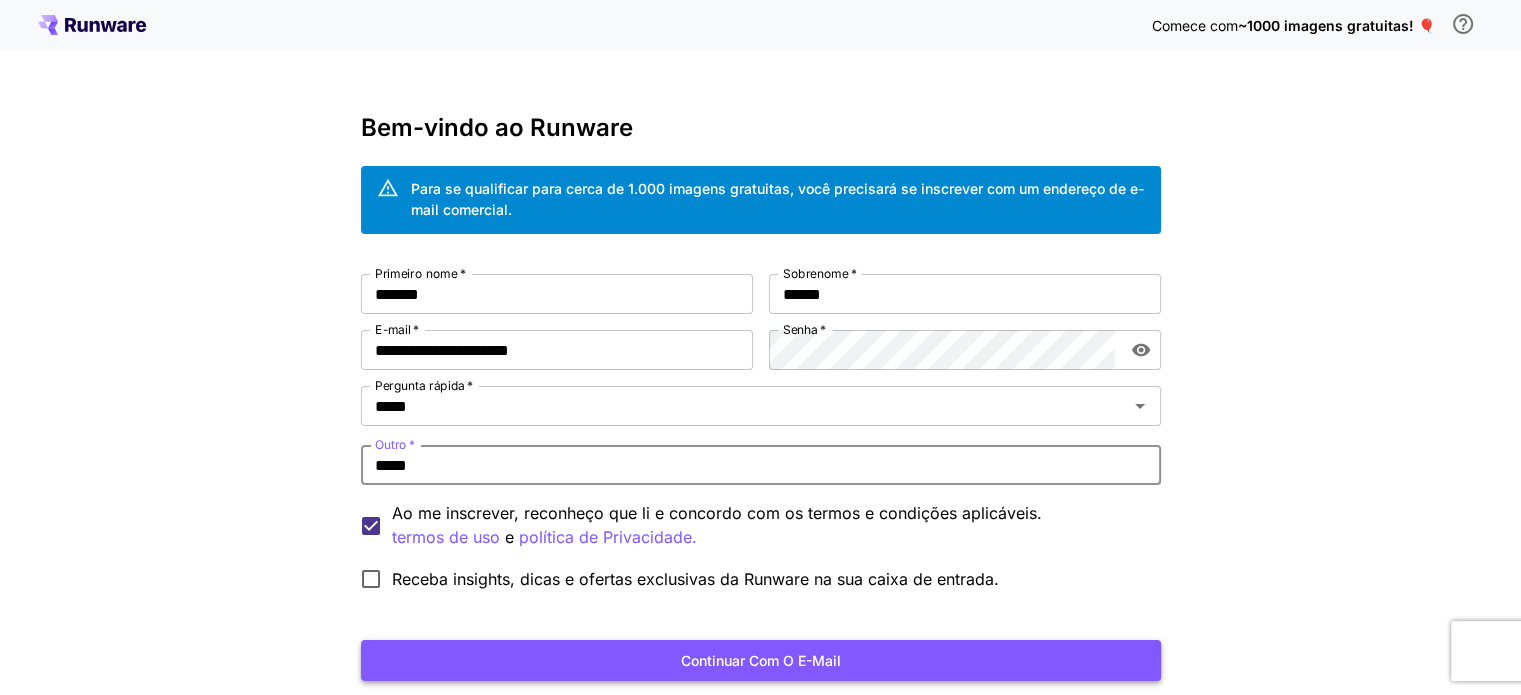 type on "****" 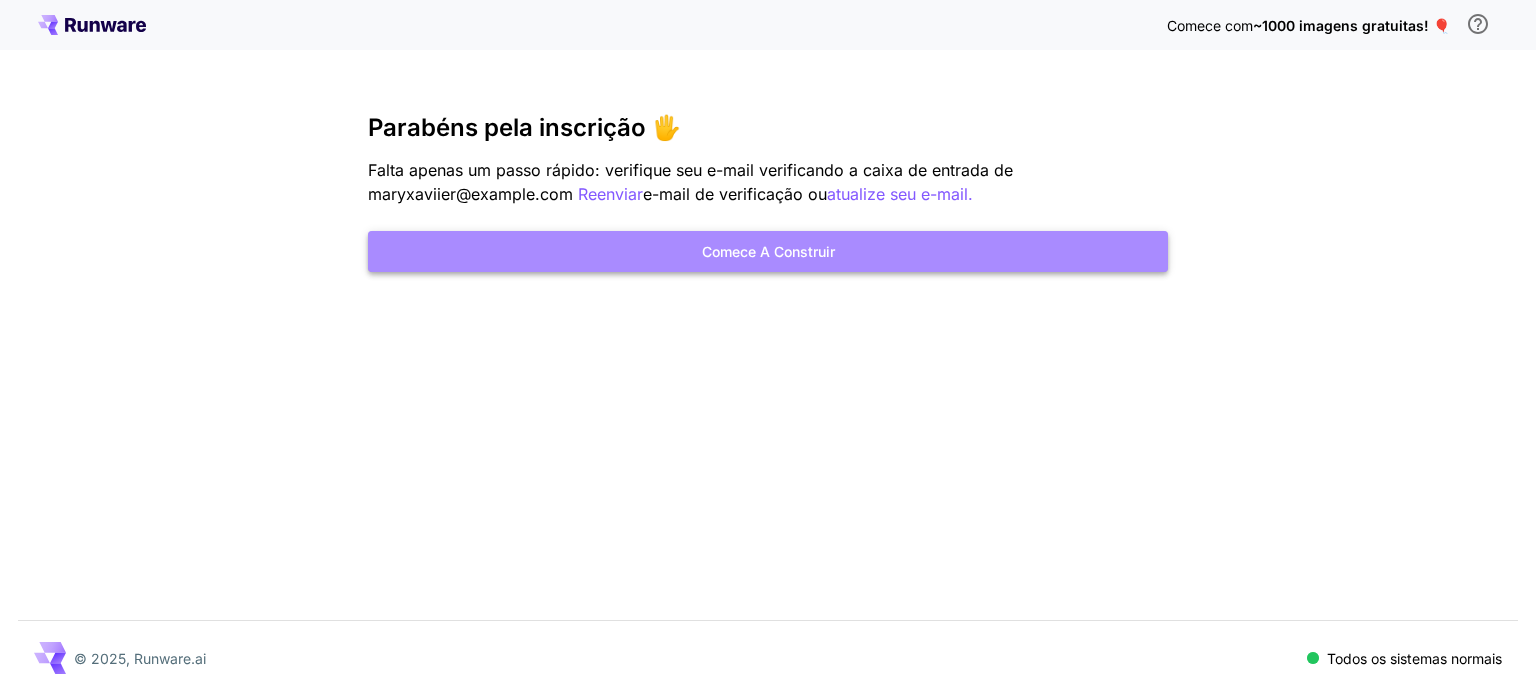 click on "Comece a construir" at bounding box center [768, 251] 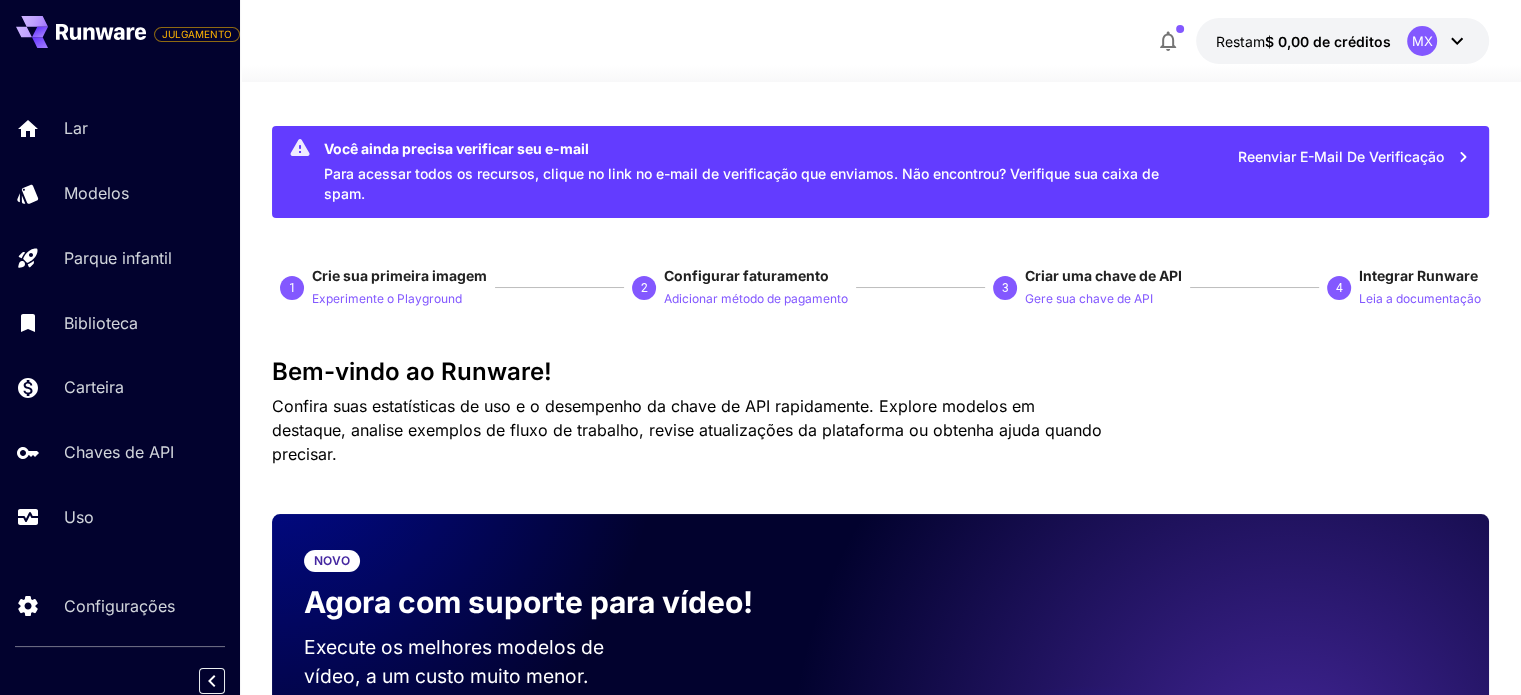 click on "Bem-vindo ao Runware! Confira suas estatísticas de uso e o desempenho da chave de API rapidamente. Explore modelos em destaque, analise exemplos de fluxo de trabalho, revise atualizações da plataforma ou obtenha ajuda quando precisar." at bounding box center (880, 412) 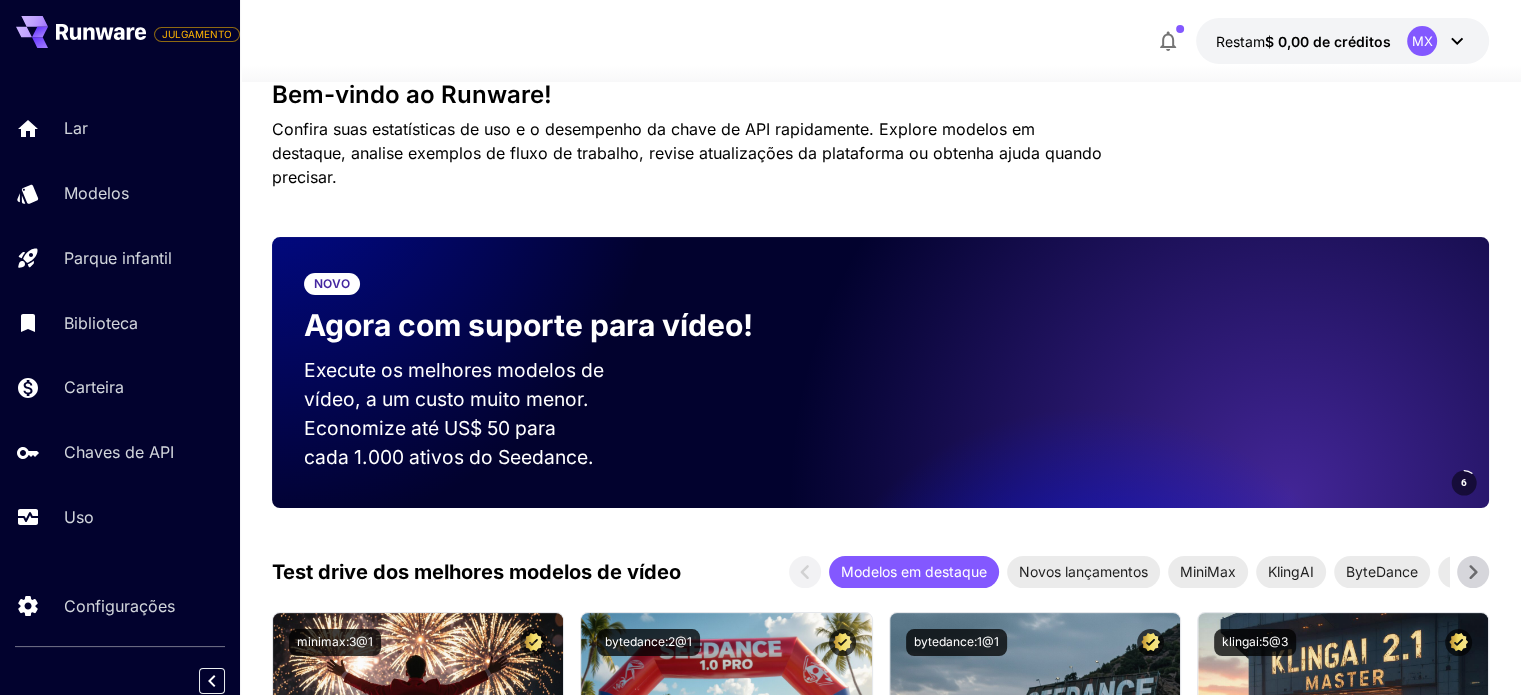 scroll, scrollTop: 0, scrollLeft: 0, axis: both 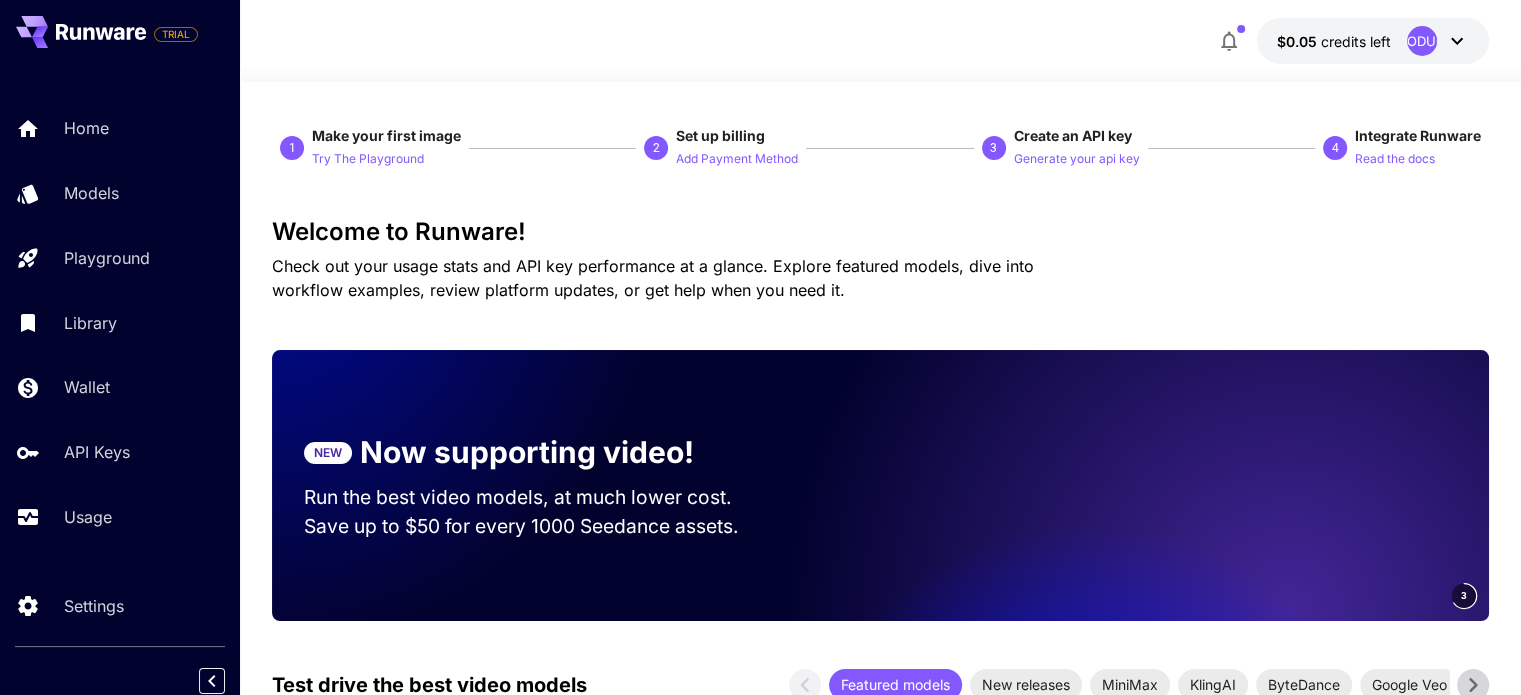 click on "NEW" at bounding box center [328, 453] 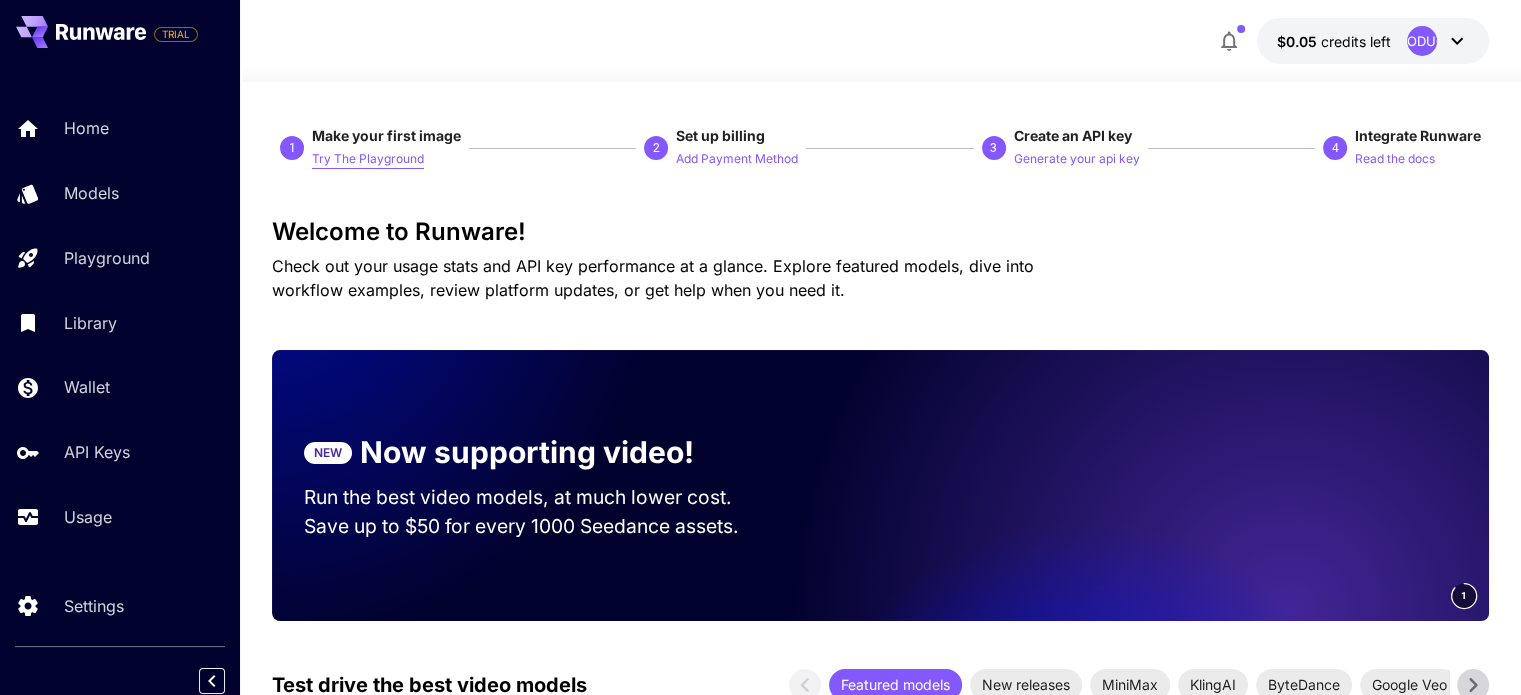 click on "Try The Playground" at bounding box center [368, 159] 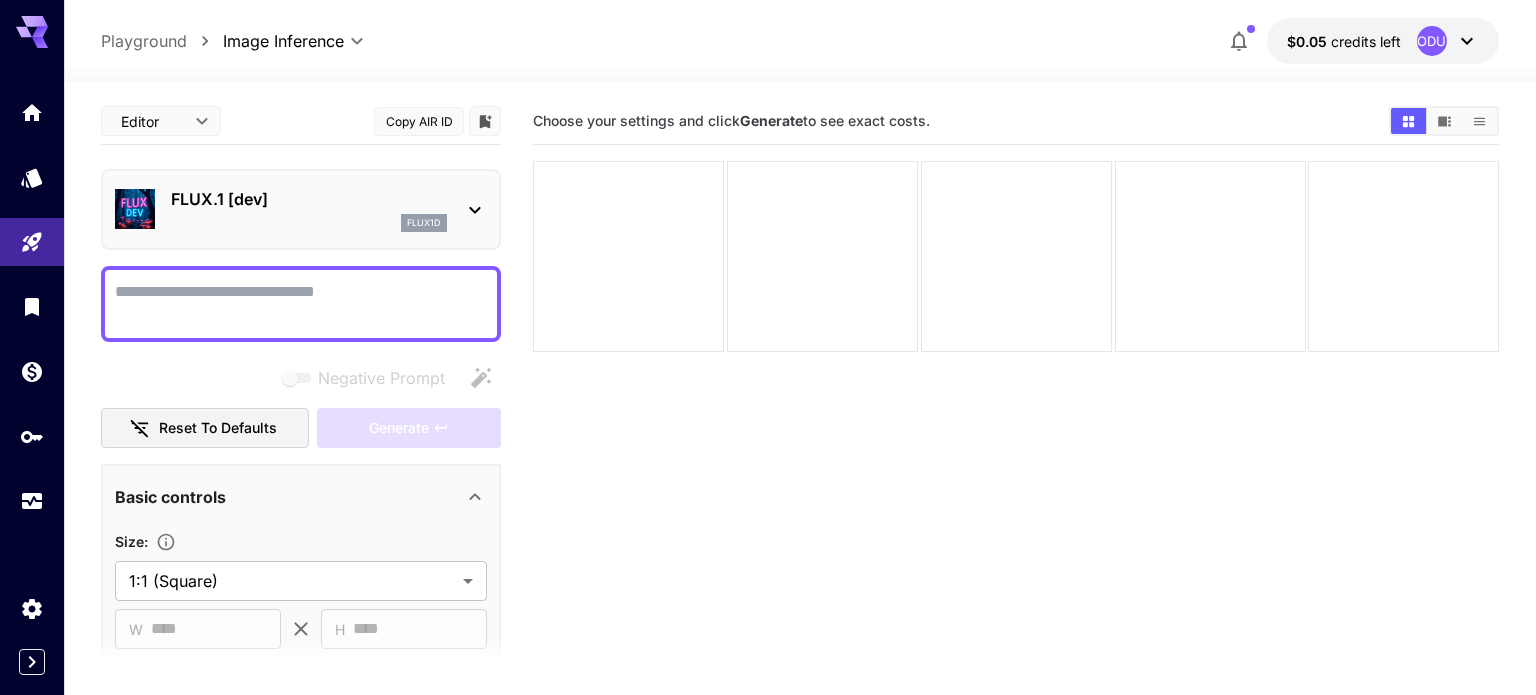type on "**********" 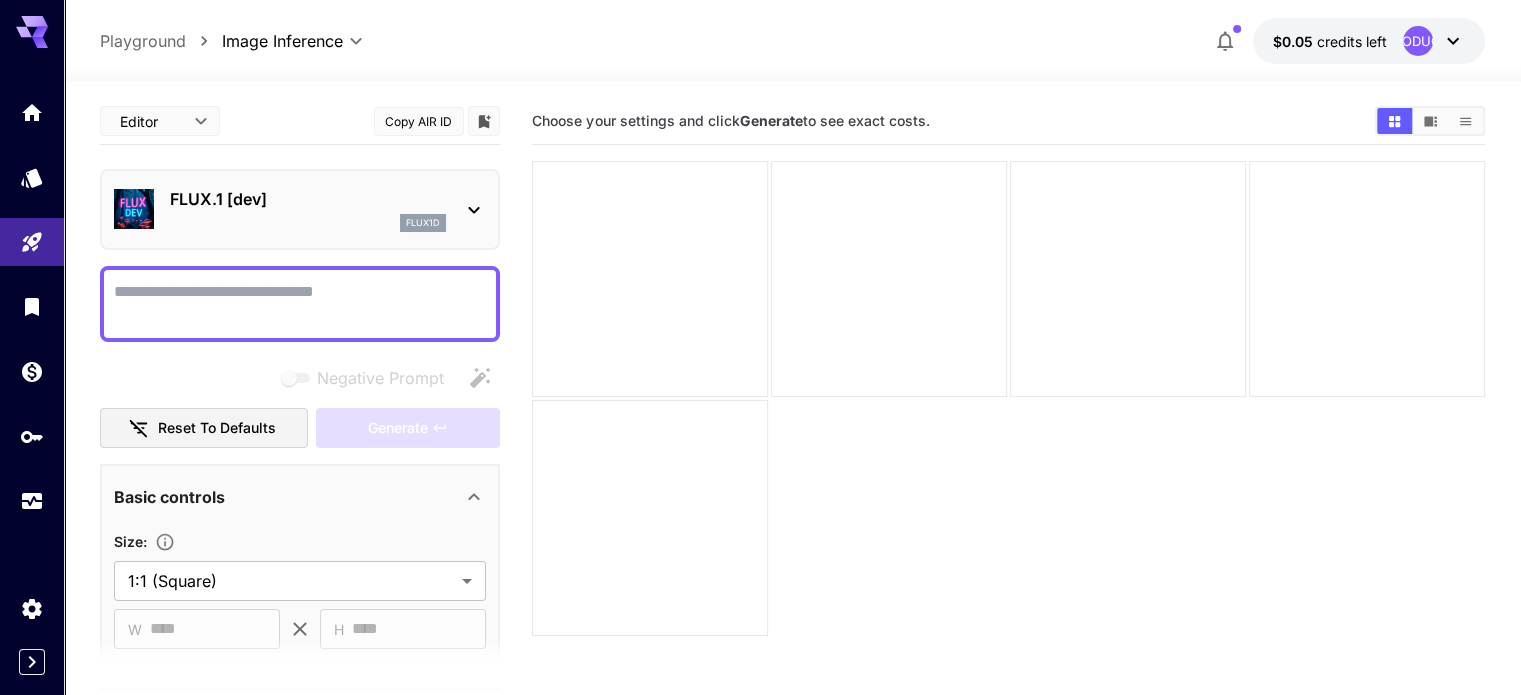 click on "Negative Prompt" at bounding box center (300, 304) 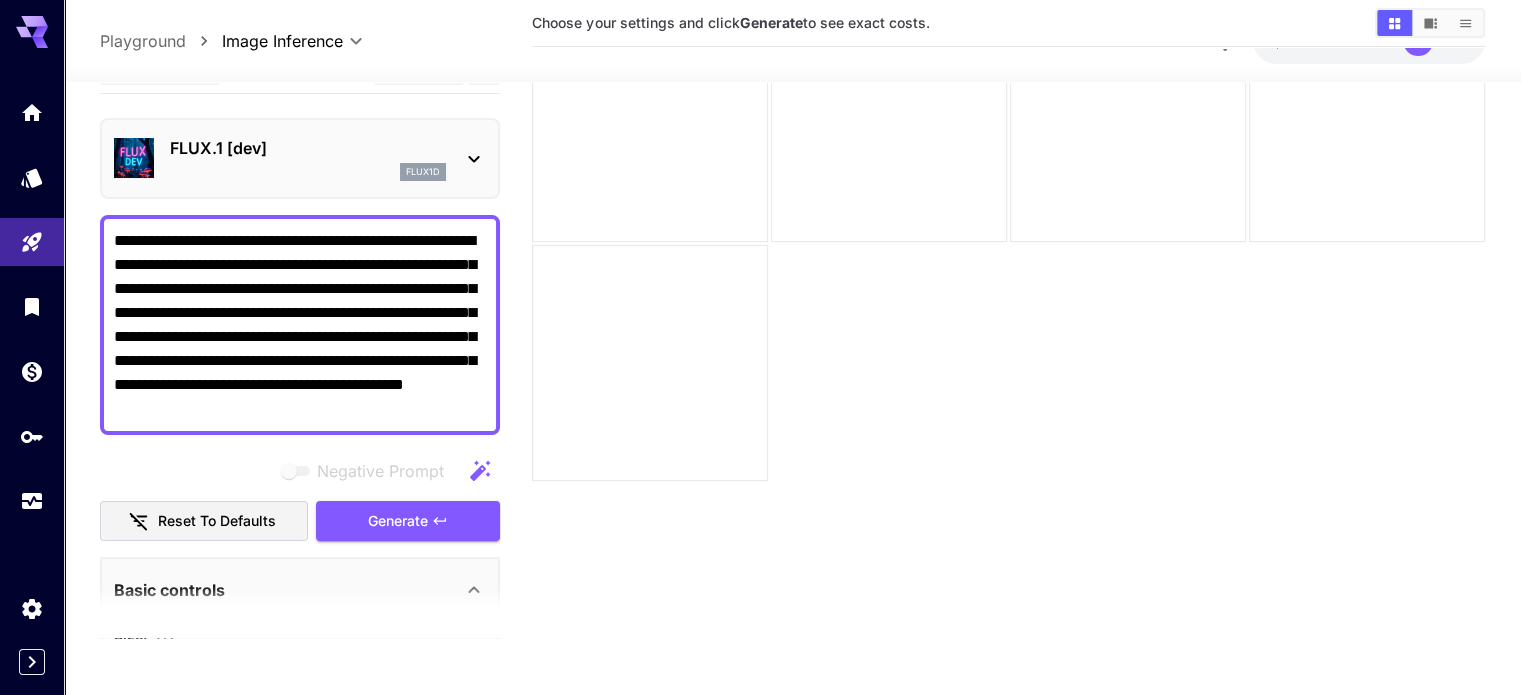 scroll, scrollTop: 158, scrollLeft: 0, axis: vertical 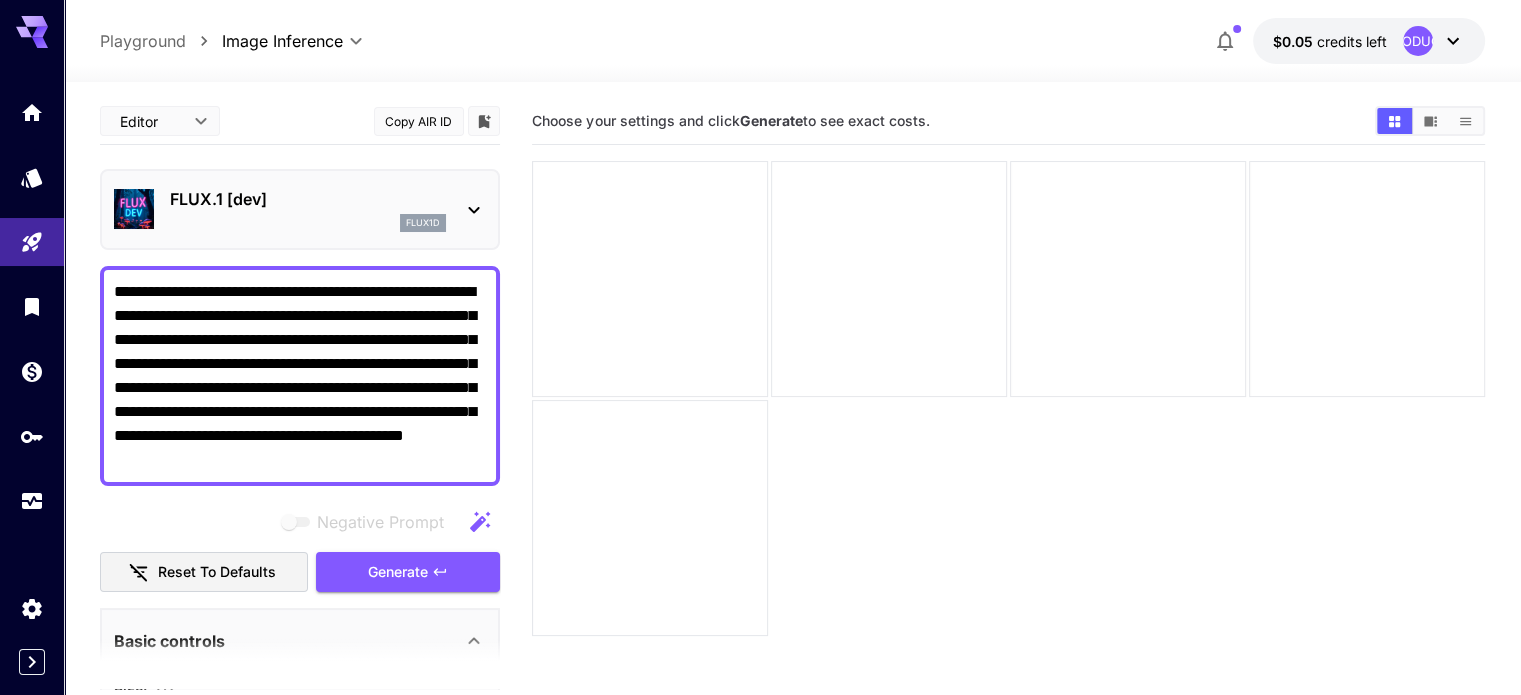 type on "**********" 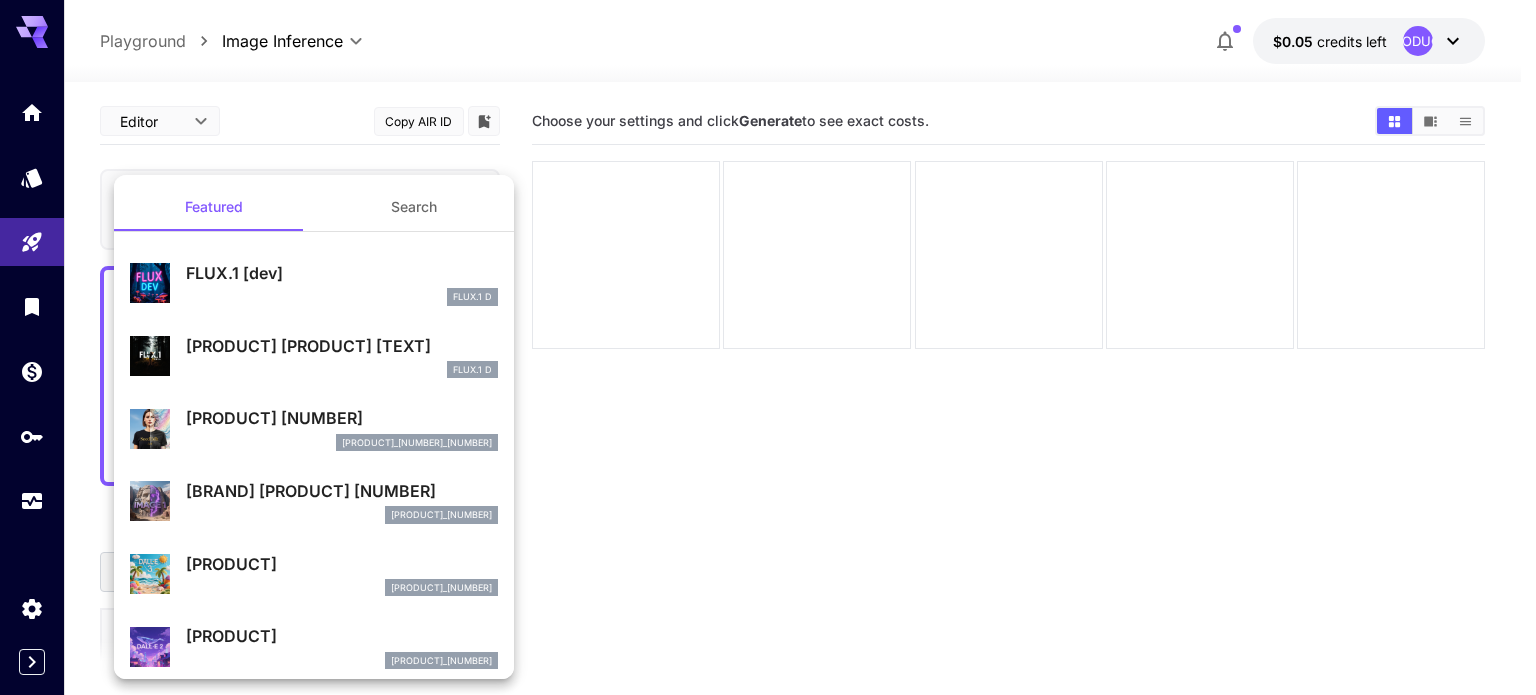 click at bounding box center (768, 347) 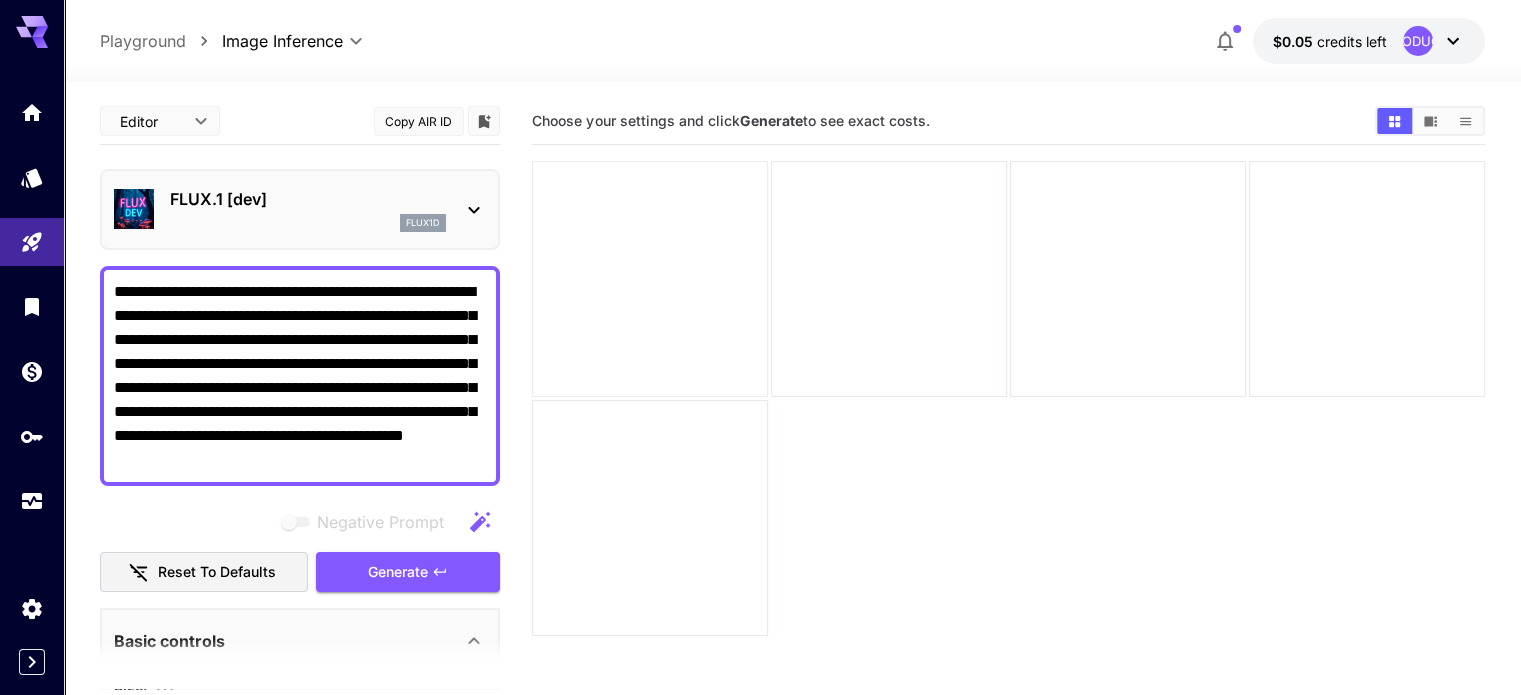 click at bounding box center [650, 279] 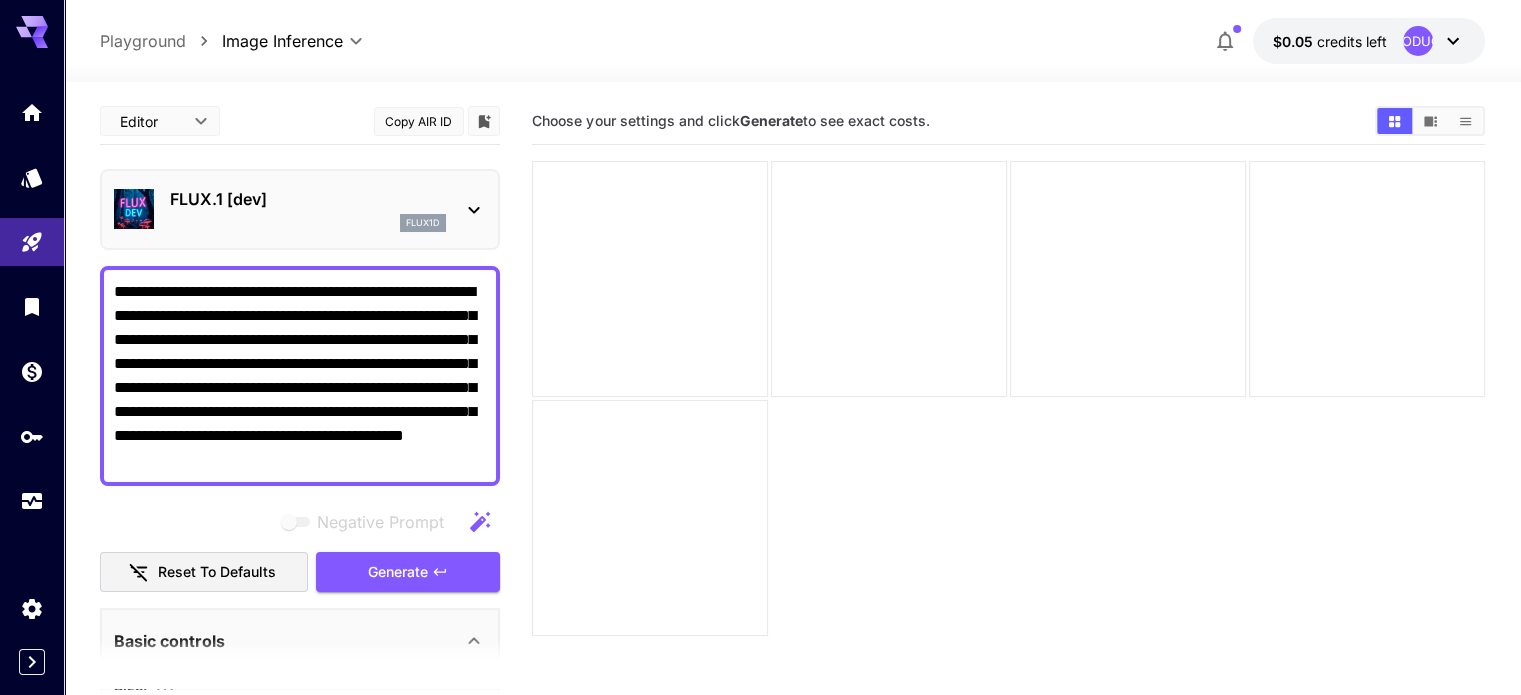 click on "**********" at bounding box center [760, 426] 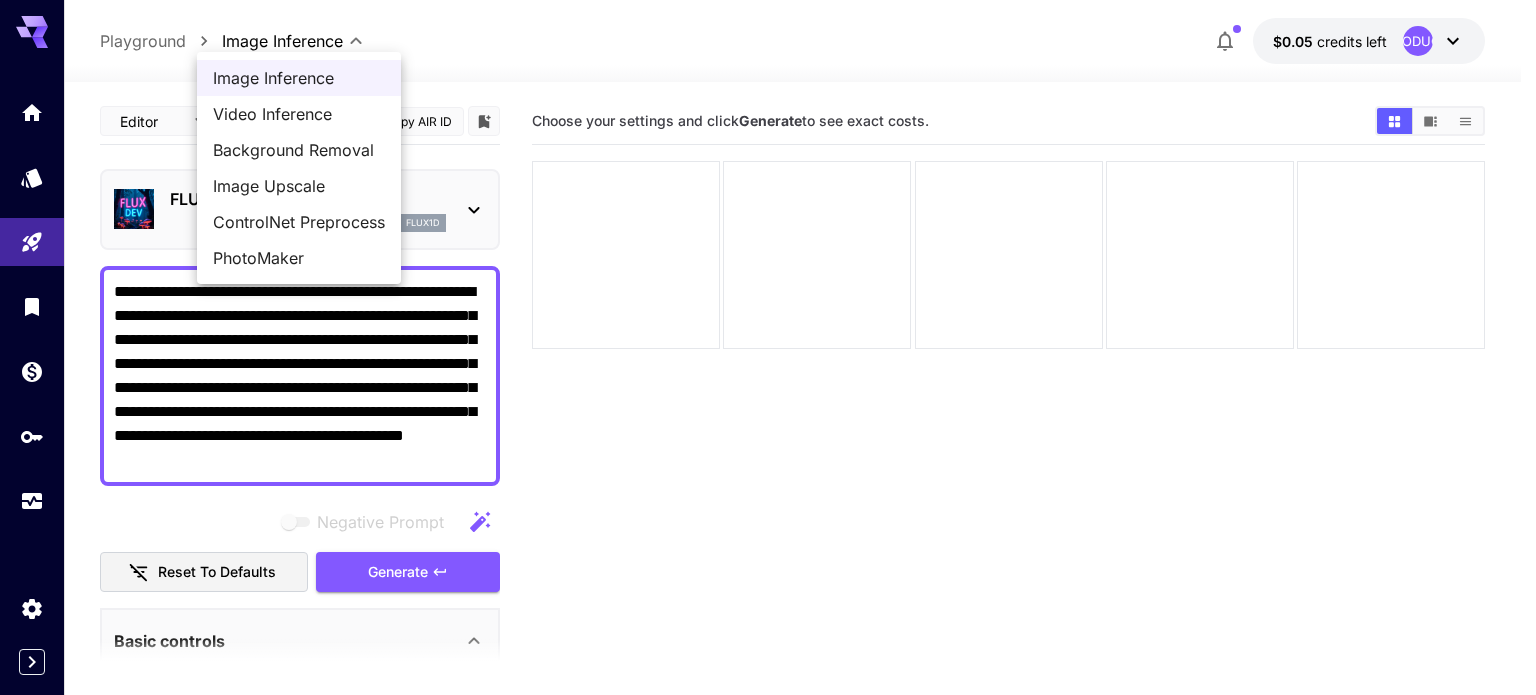 click on "Video Inference" at bounding box center (299, 114) 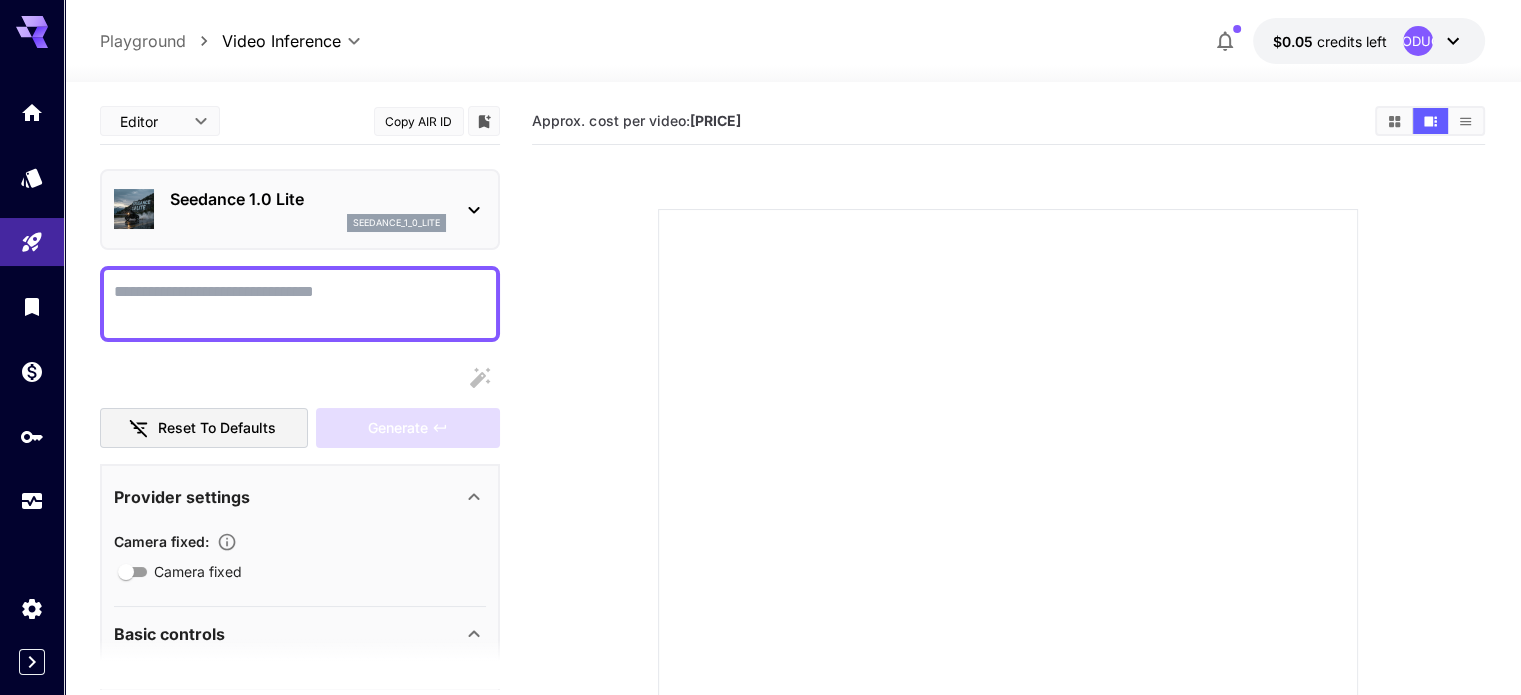 click on "Camera fixed" at bounding box center (300, 304) 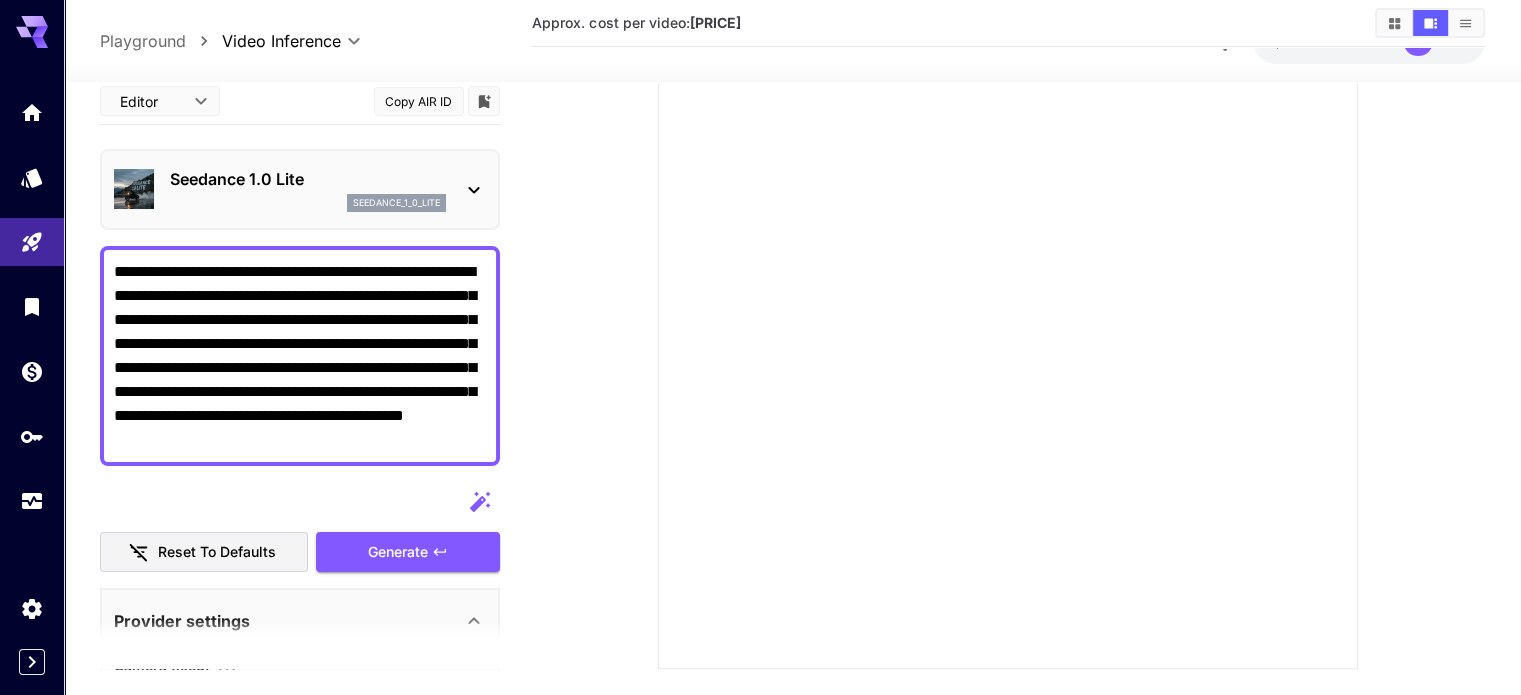 scroll, scrollTop: 246, scrollLeft: 0, axis: vertical 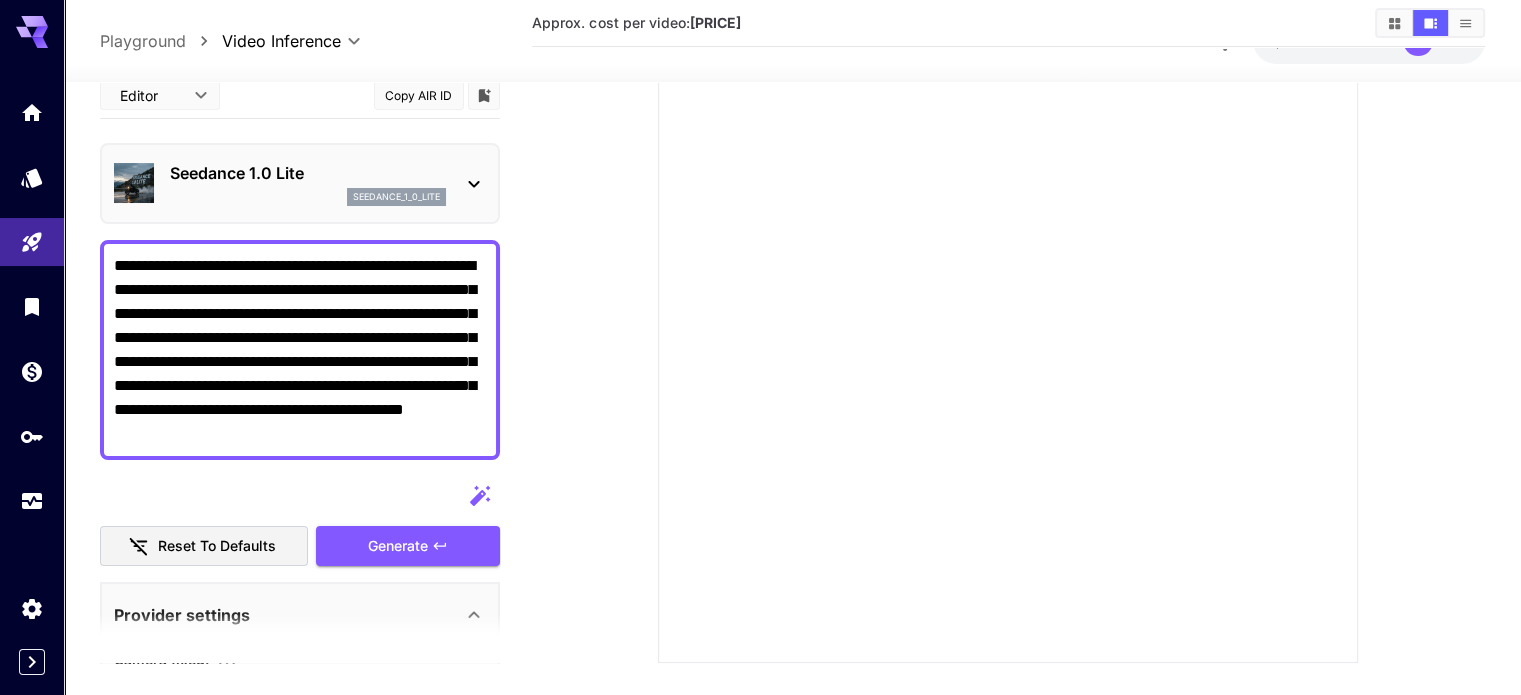 type on "**********" 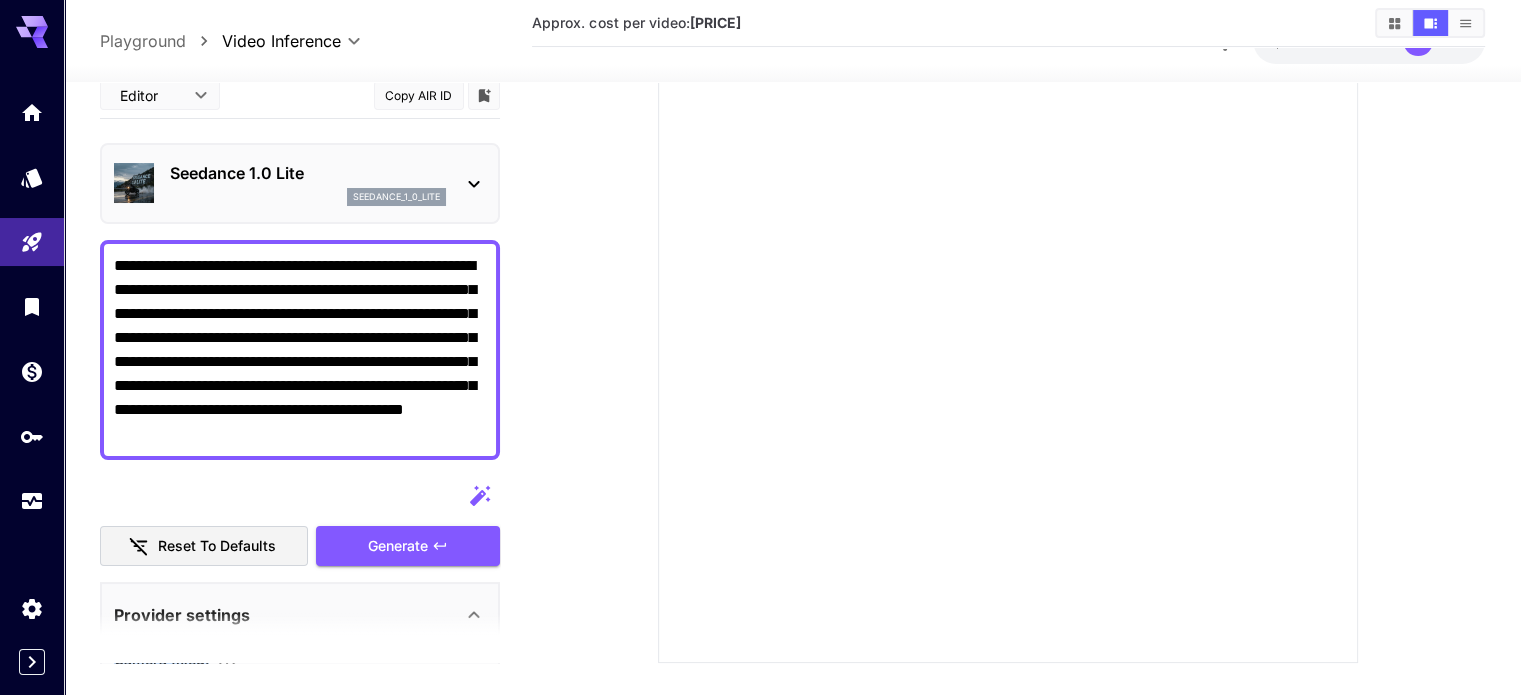 drag, startPoint x: 461, startPoint y: 631, endPoint x: 473, endPoint y: 521, distance: 110.65261 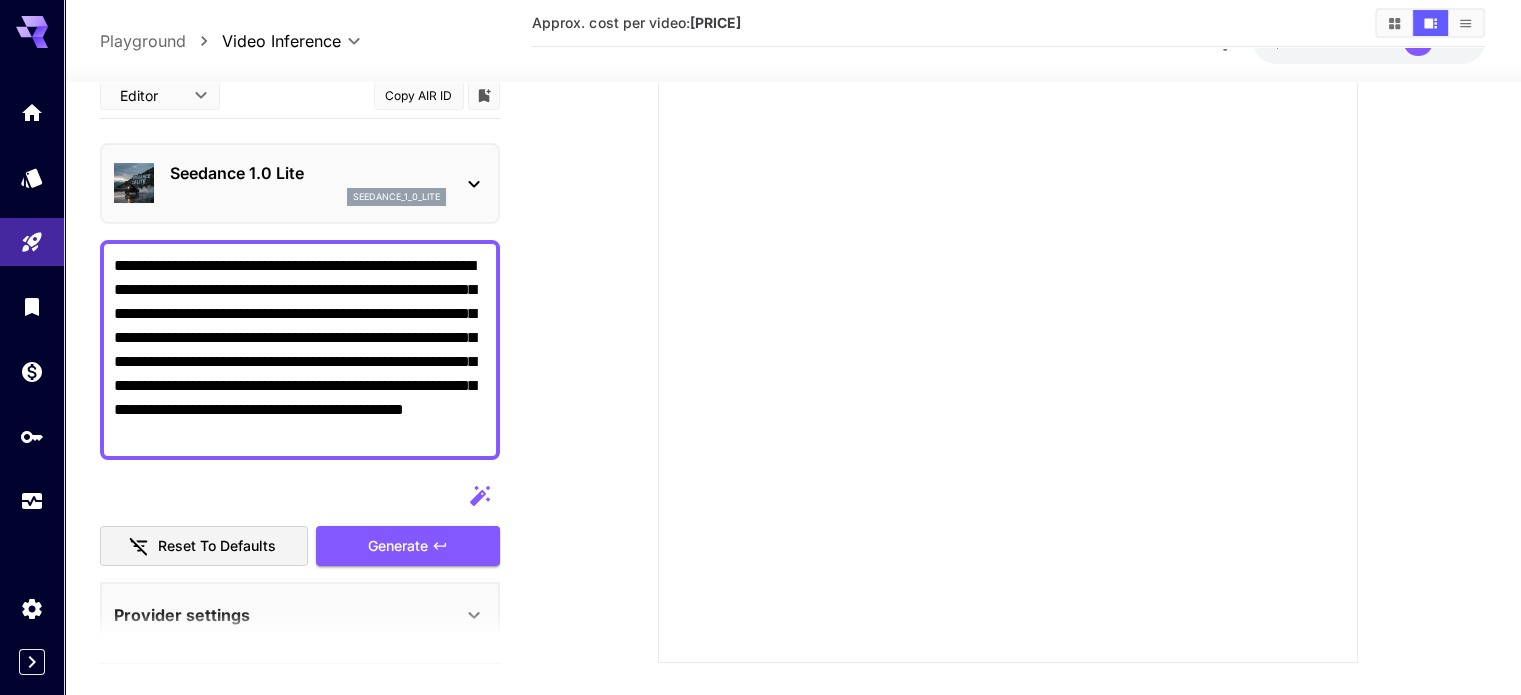 scroll, scrollTop: 273, scrollLeft: 0, axis: vertical 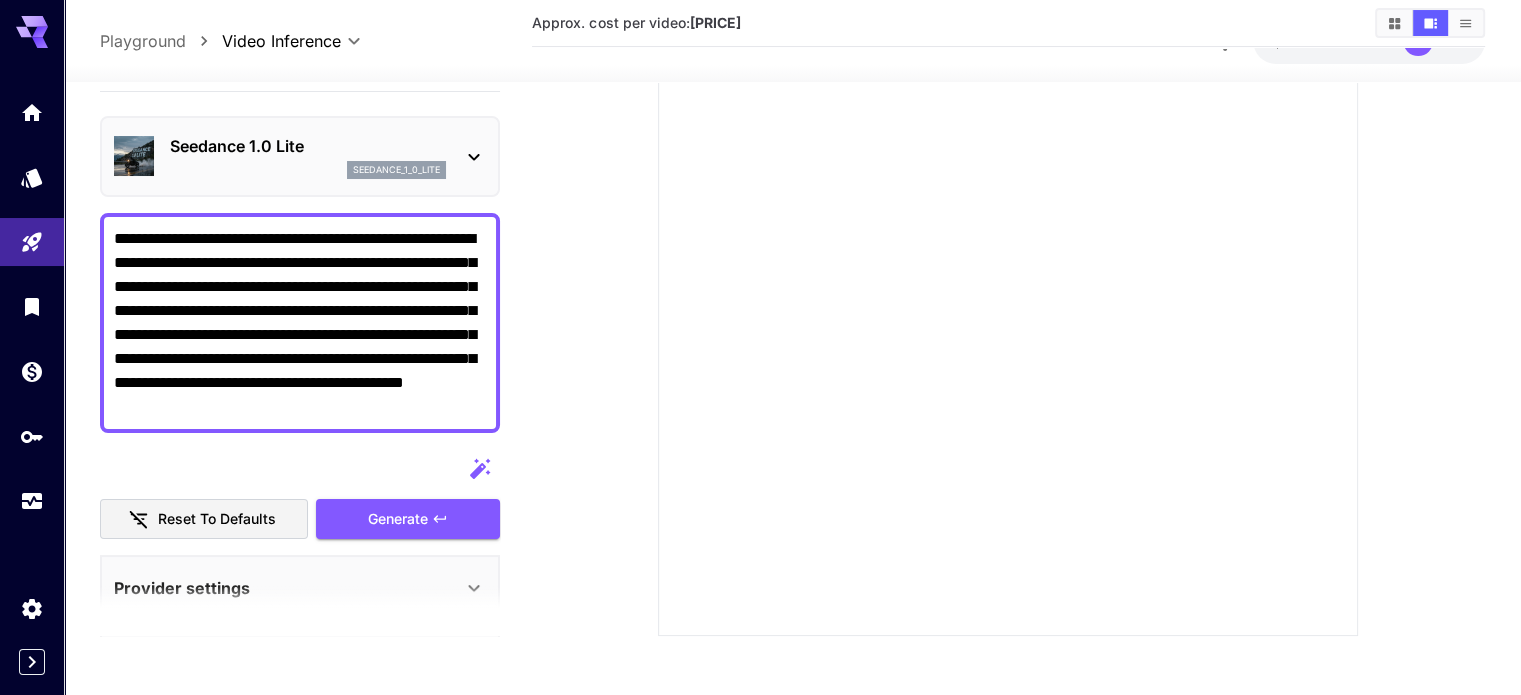 click on "Provider settings" at bounding box center (300, 588) 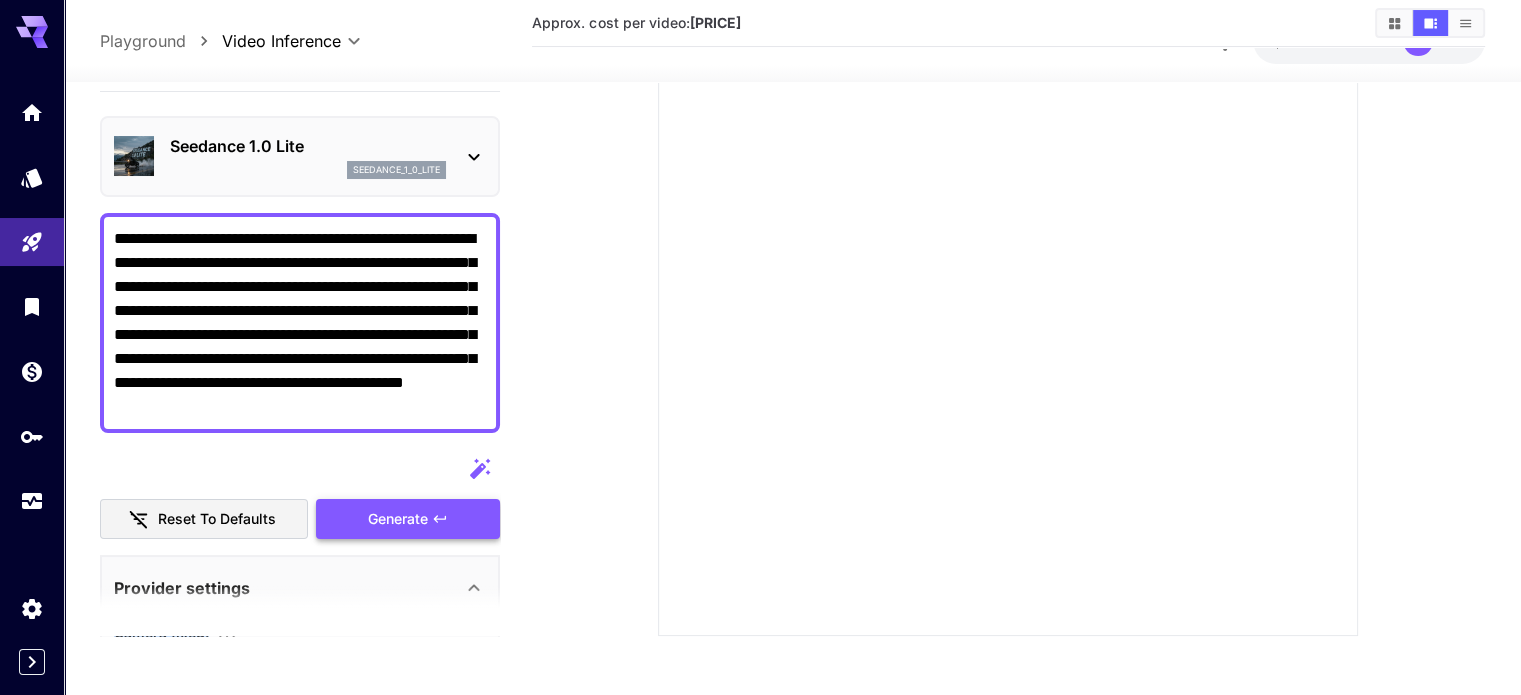 click on "Reset to defaults Generate" at bounding box center [300, 494] 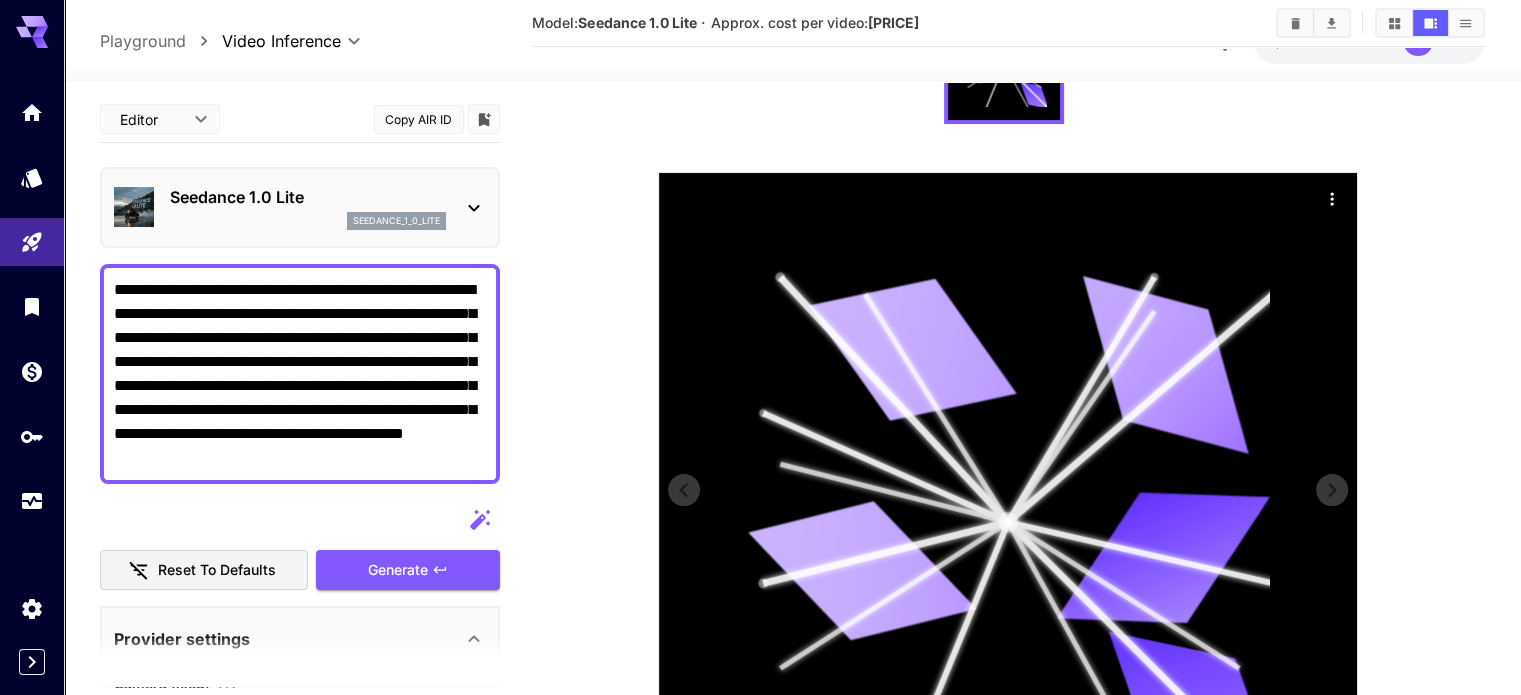 click 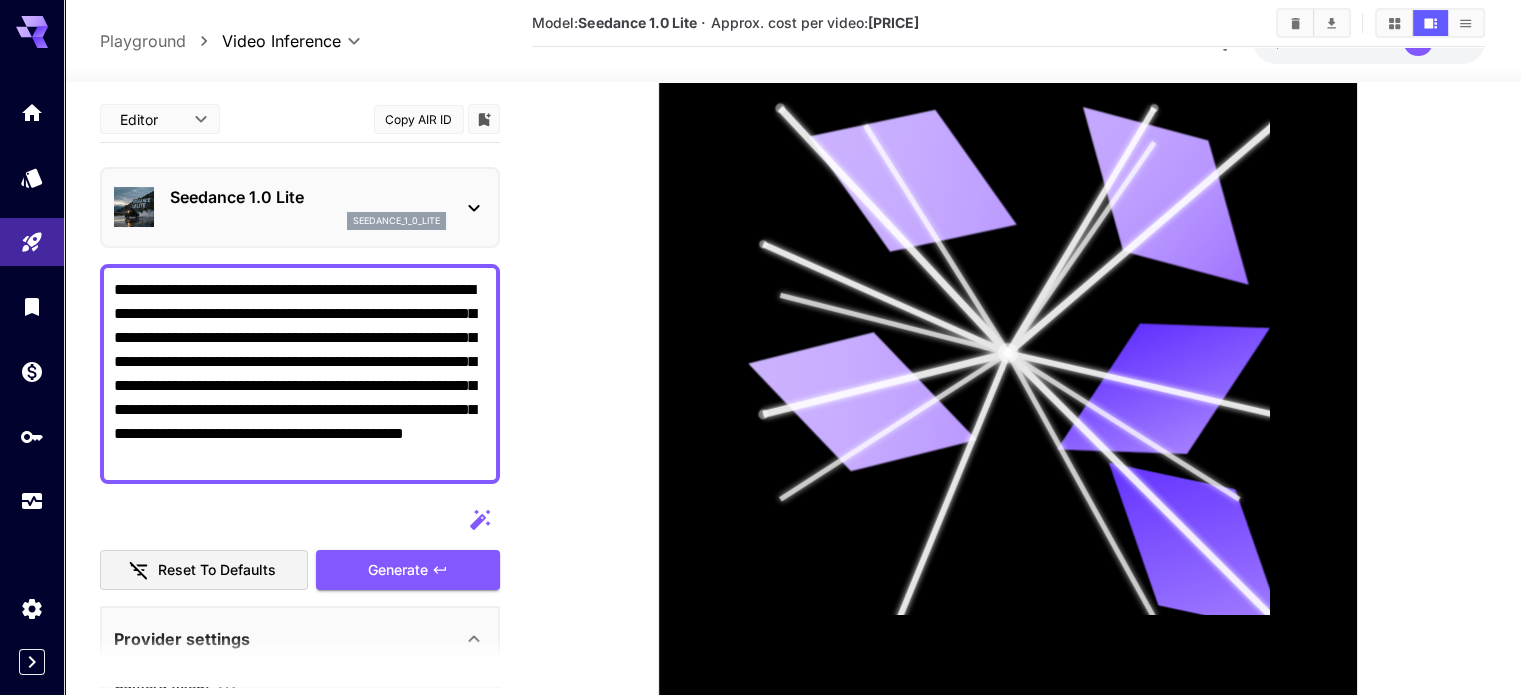 scroll, scrollTop: 509, scrollLeft: 0, axis: vertical 